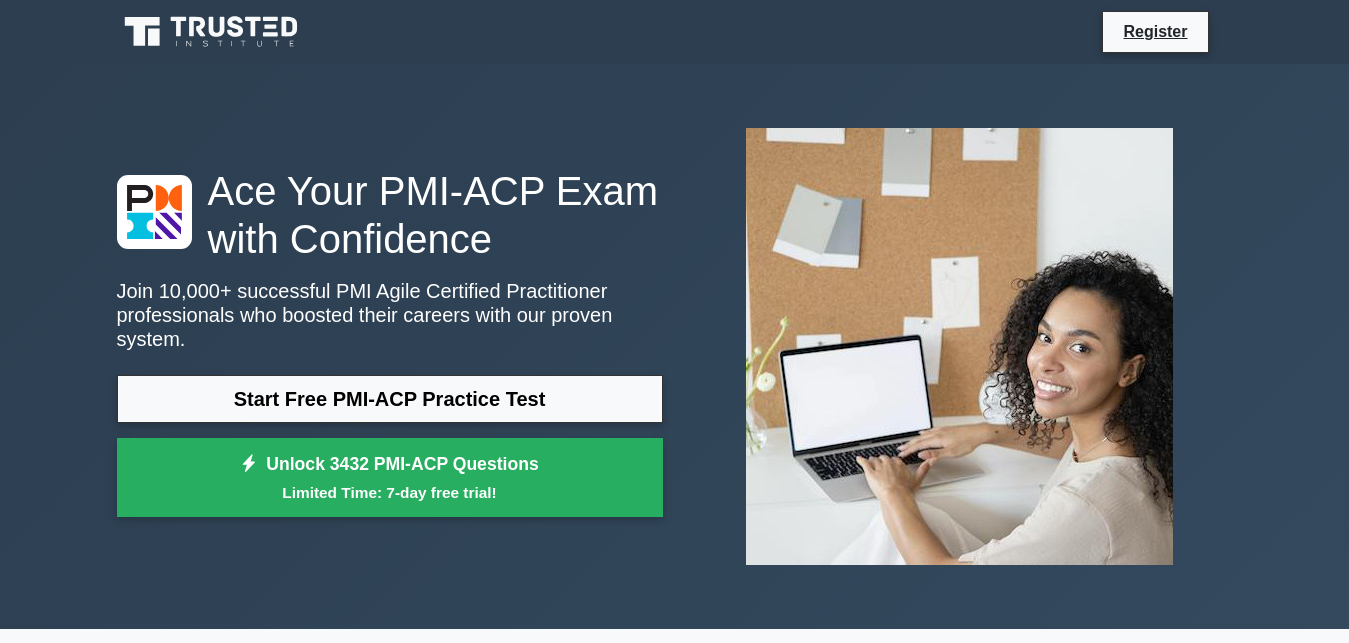 scroll, scrollTop: 0, scrollLeft: 0, axis: both 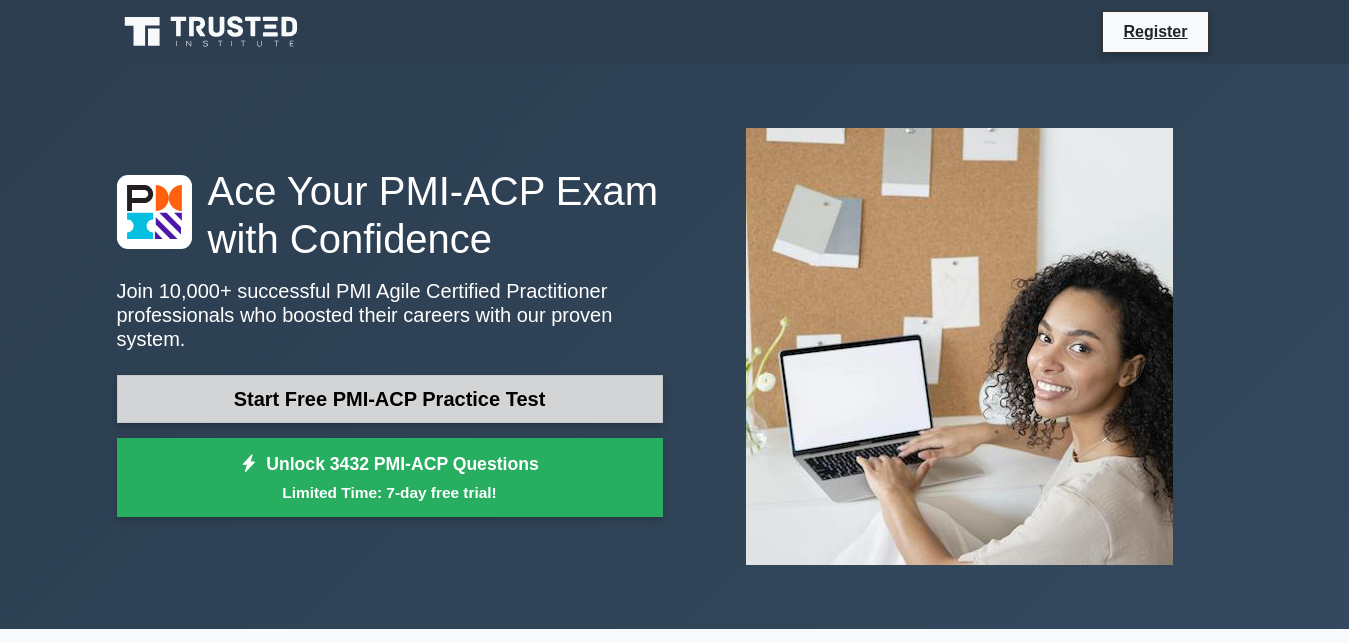 click on "Start Free PMI-ACP Practice Test" at bounding box center [390, 399] 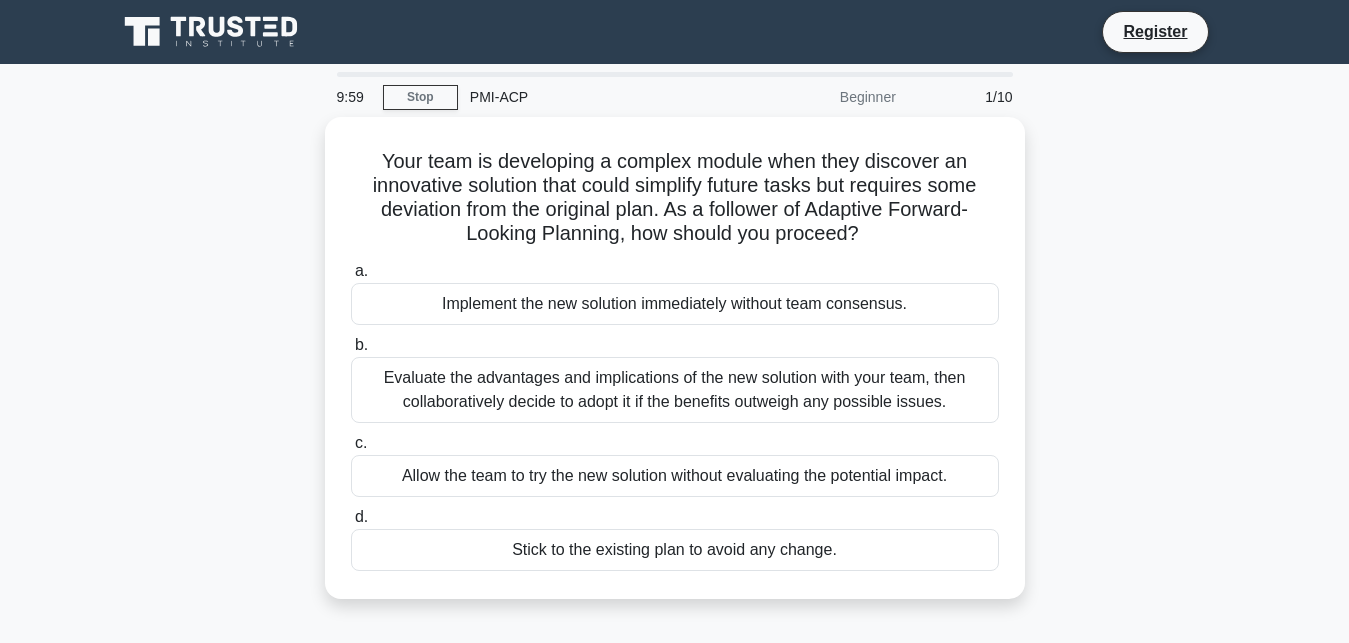 scroll, scrollTop: 0, scrollLeft: 0, axis: both 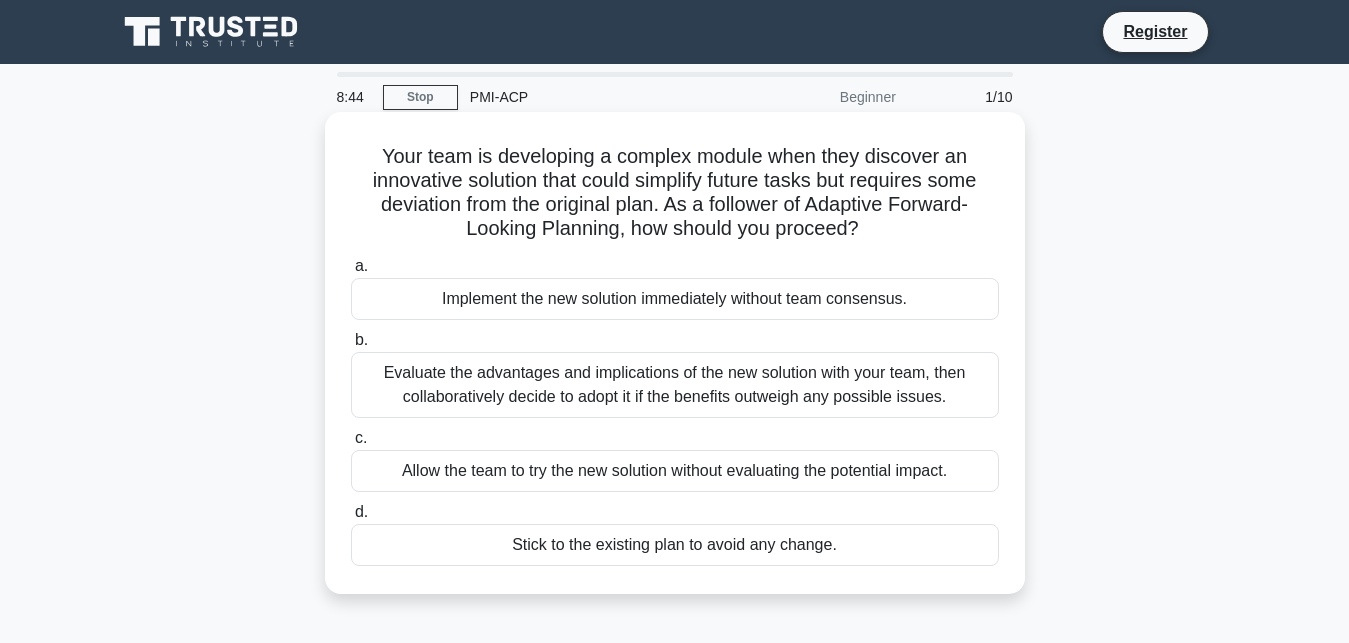 click on "Evaluate the advantages and implications of the new solution with your team, then collaboratively decide to adopt it if the benefits outweigh any possible issues." at bounding box center [675, 385] 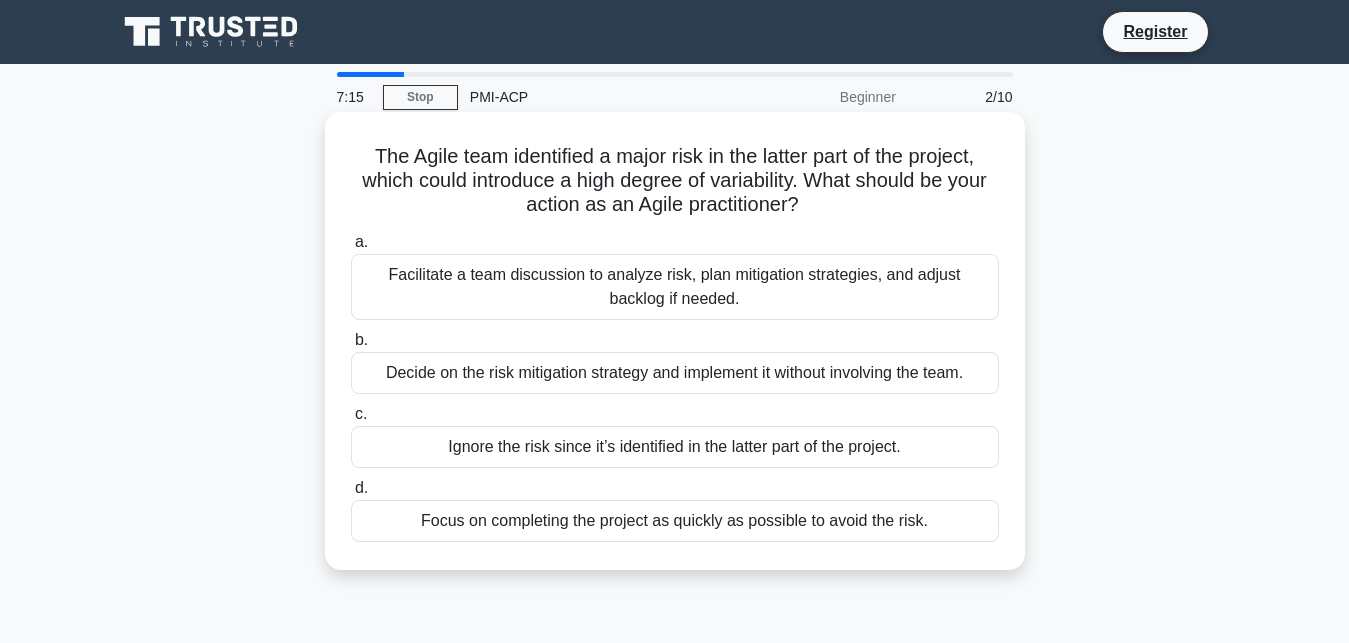 click on "Facilitate a team discussion to analyze risk, plan mitigation strategies, and adjust backlog if needed." at bounding box center (675, 287) 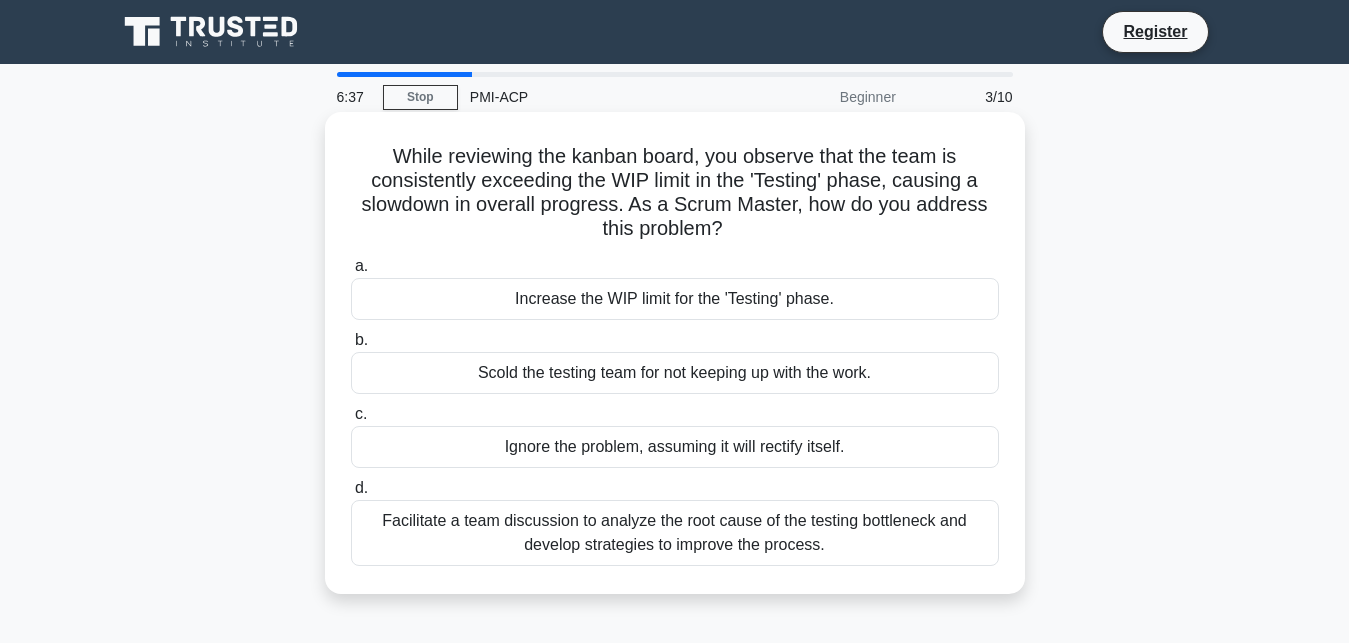 click on "Facilitate a team discussion to analyze the root cause of the testing bottleneck and develop strategies to improve the process." at bounding box center (675, 533) 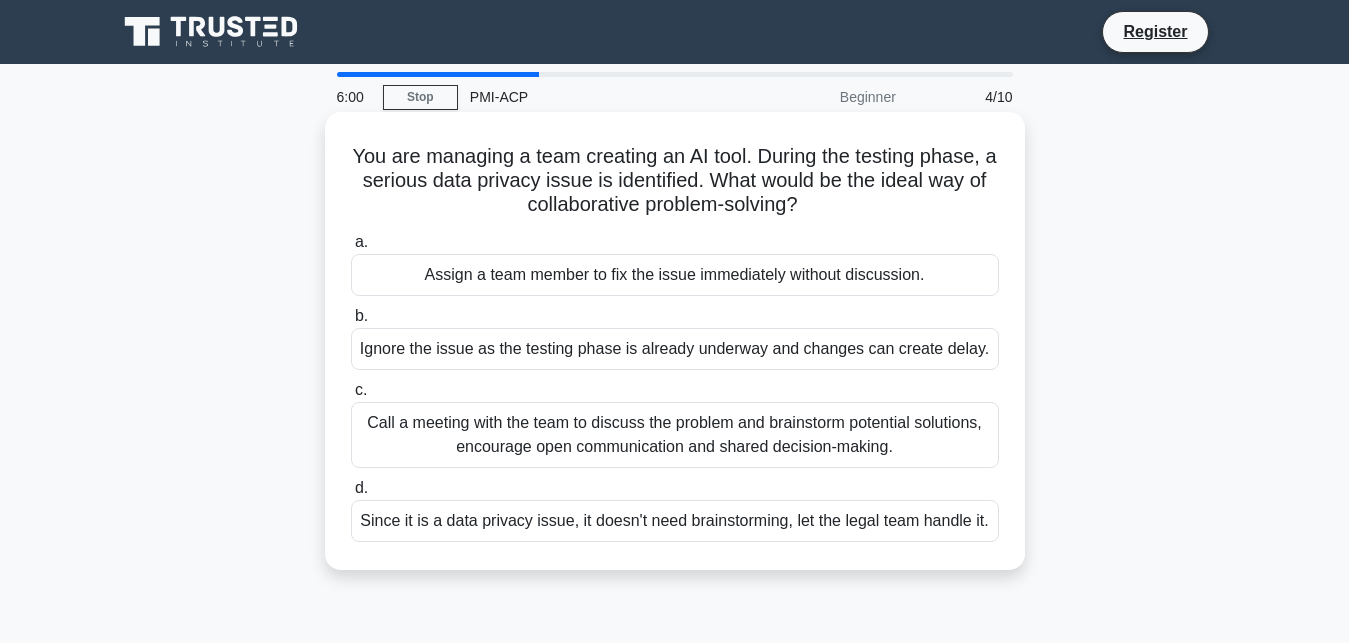click on "Call a meeting with the team to discuss the problem and brainstorm potential solutions, encourage open communication and shared decision-making." at bounding box center (675, 435) 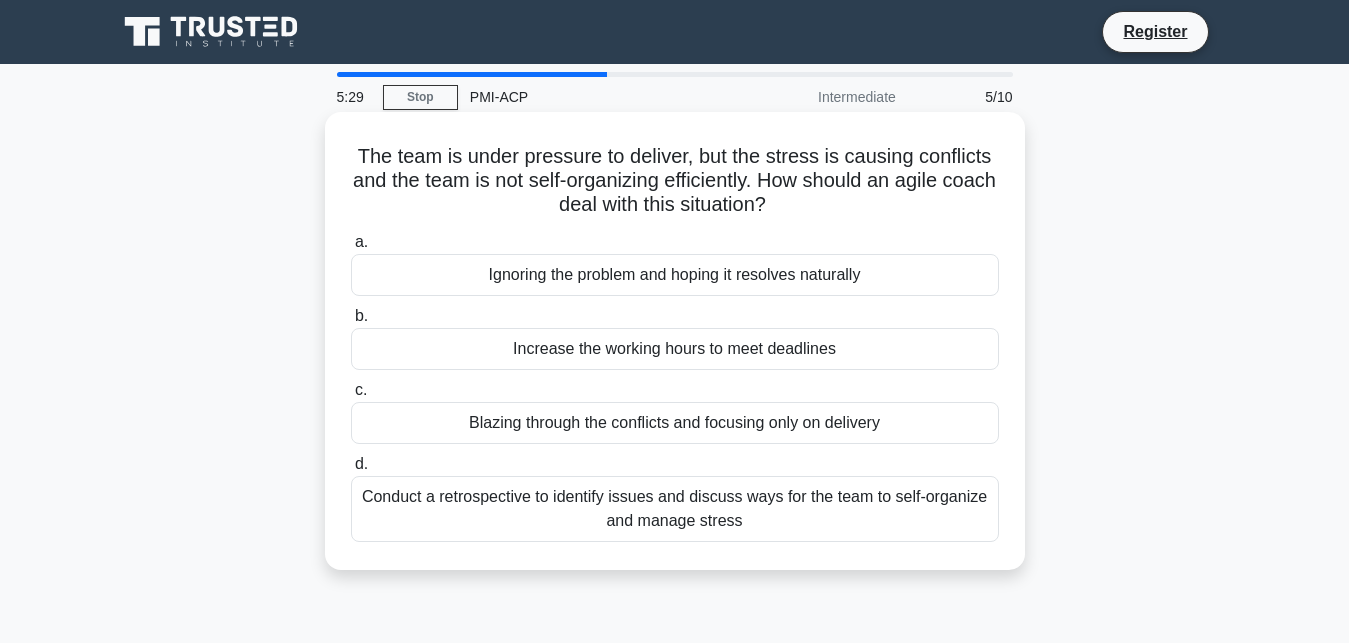 click on "Conduct a retrospective to identify issues and discuss ways for the team to self-organize and manage stress" at bounding box center [675, 509] 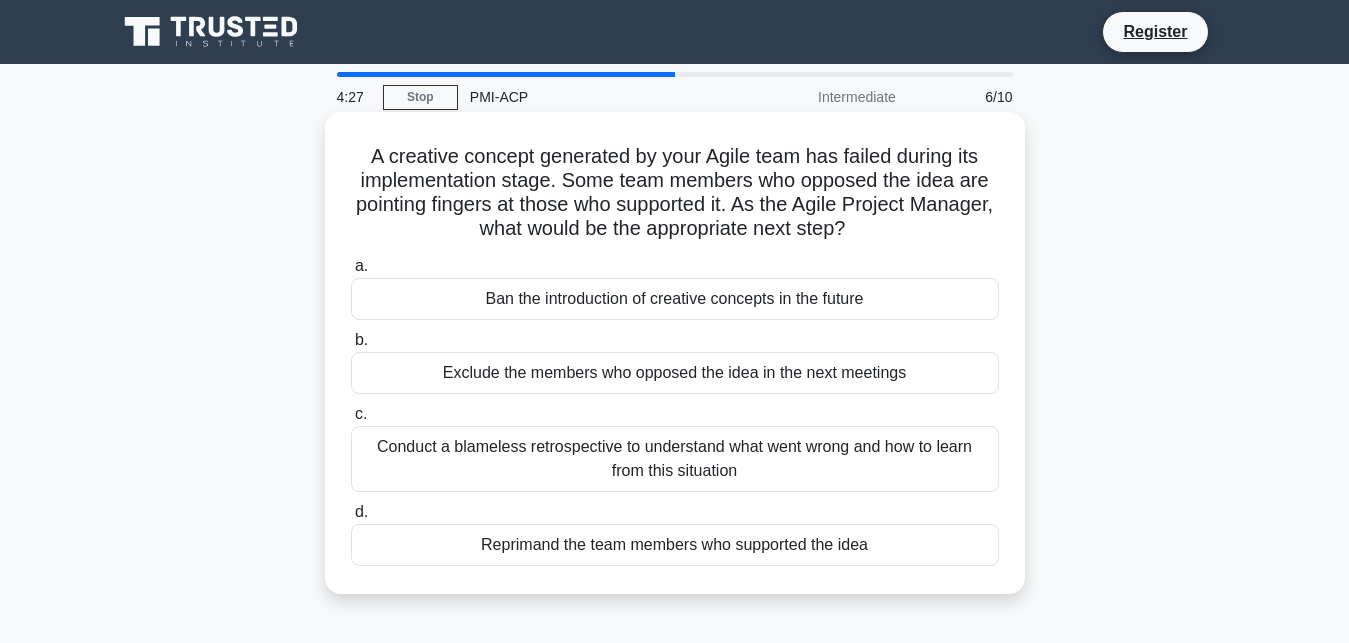 click on "Conduct a blameless retrospective to understand what went wrong and how to learn from this situation" at bounding box center [675, 459] 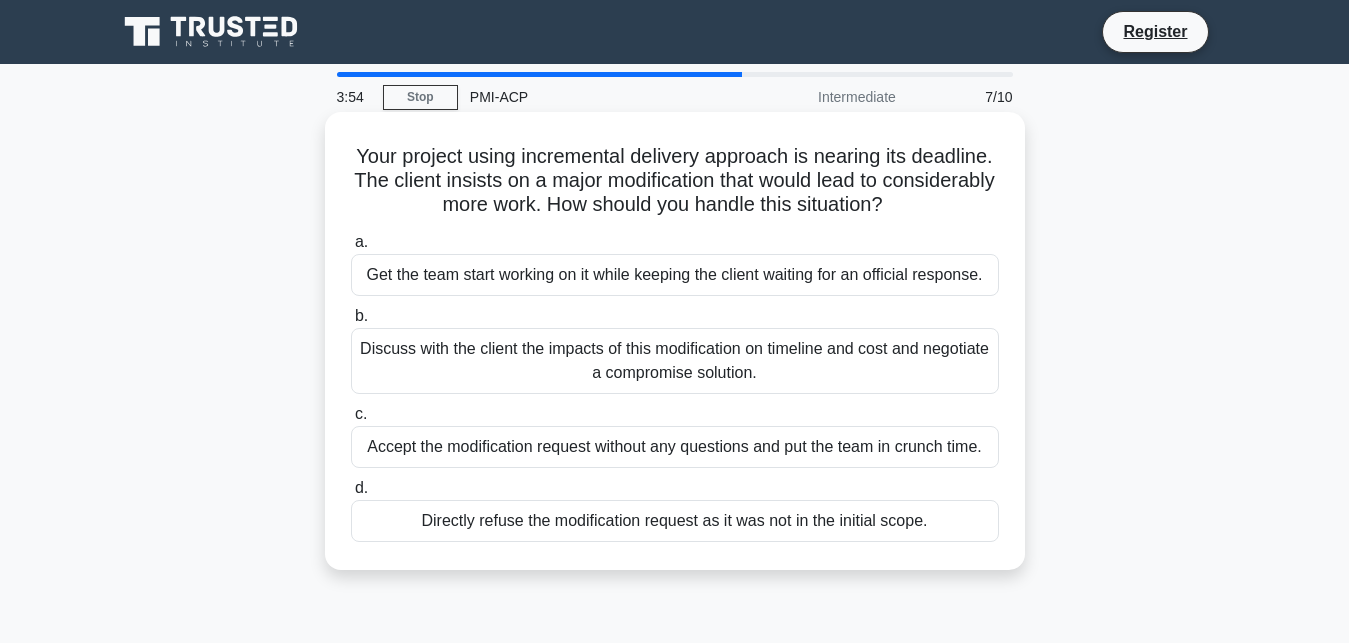 click on "Discuss with the client the impacts of this modification on timeline and cost and negotiate a compromise solution." at bounding box center (675, 361) 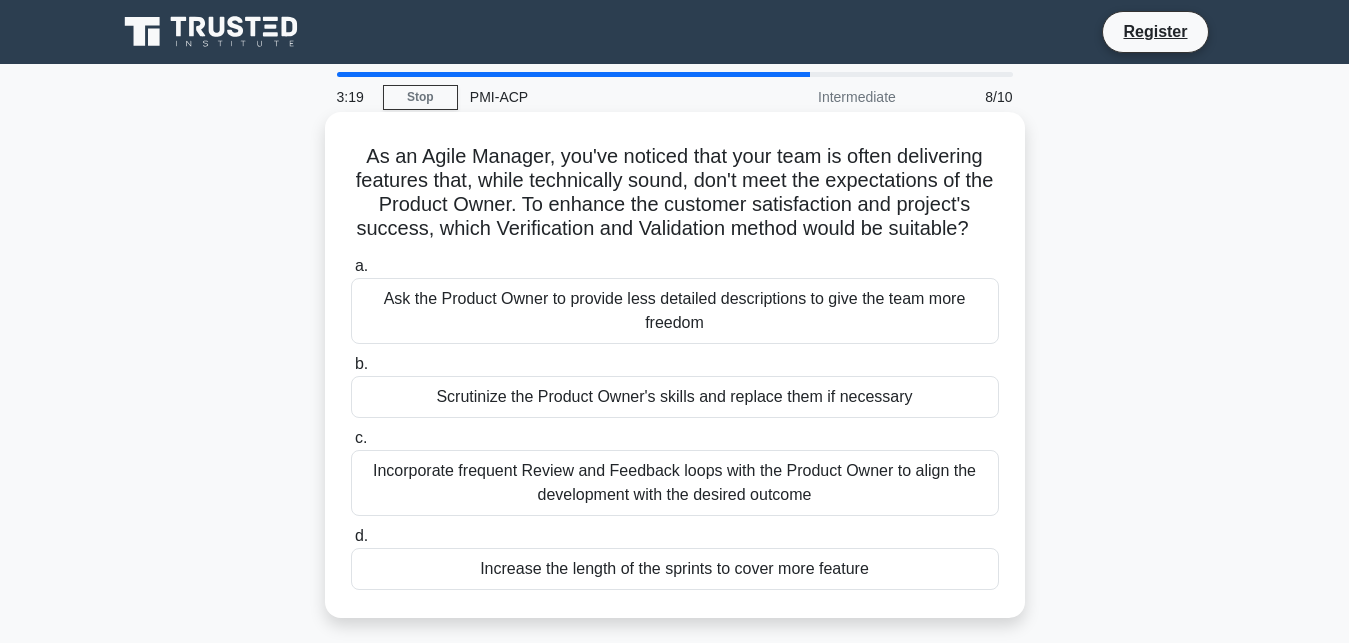 click on "Incorporate frequent Review and Feedback loops with the Product Owner to align the development with the desired outcome" at bounding box center (675, 483) 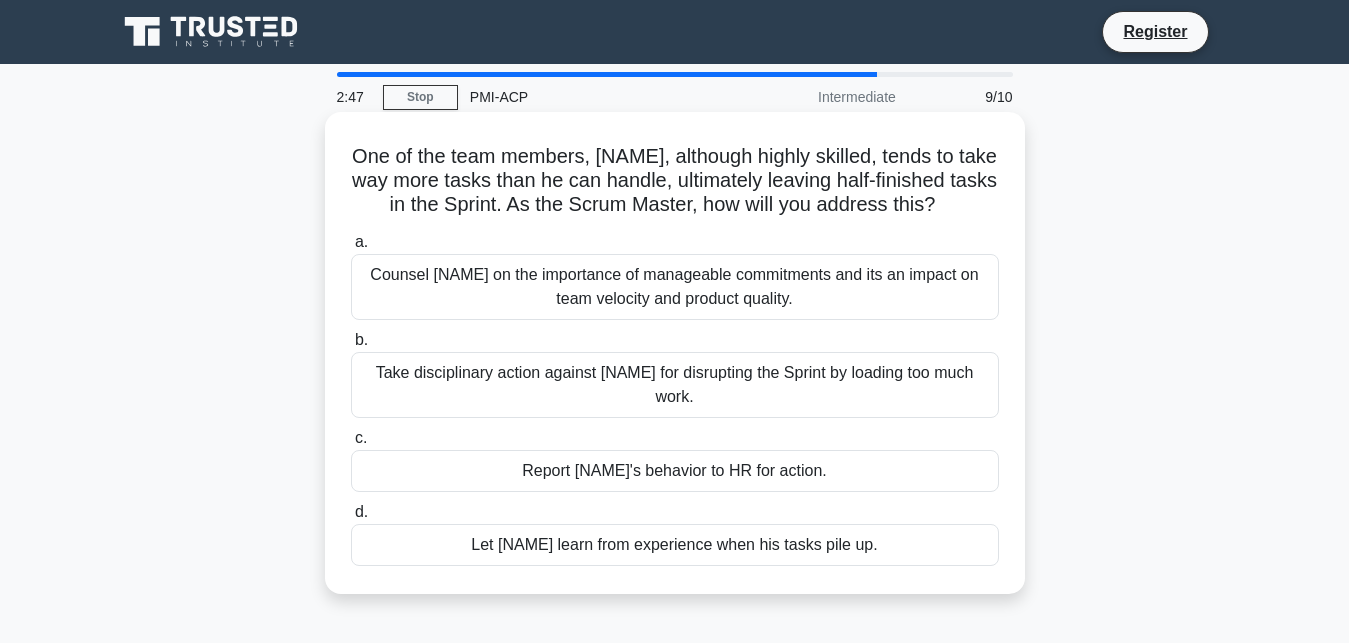 click on "Take disciplinary action against Alex for disrupting the Sprint by loading too much work." at bounding box center [675, 385] 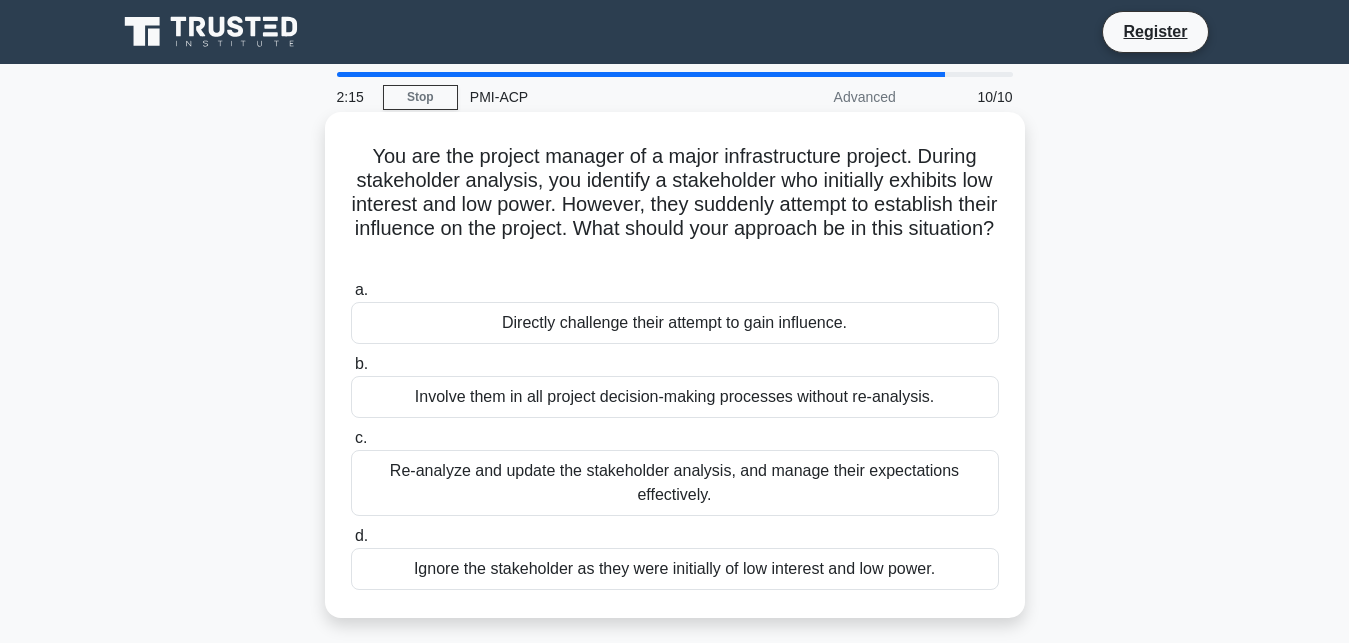 click on "Re-analyze and update the stakeholder analysis, and manage their expectations effectively." at bounding box center (675, 483) 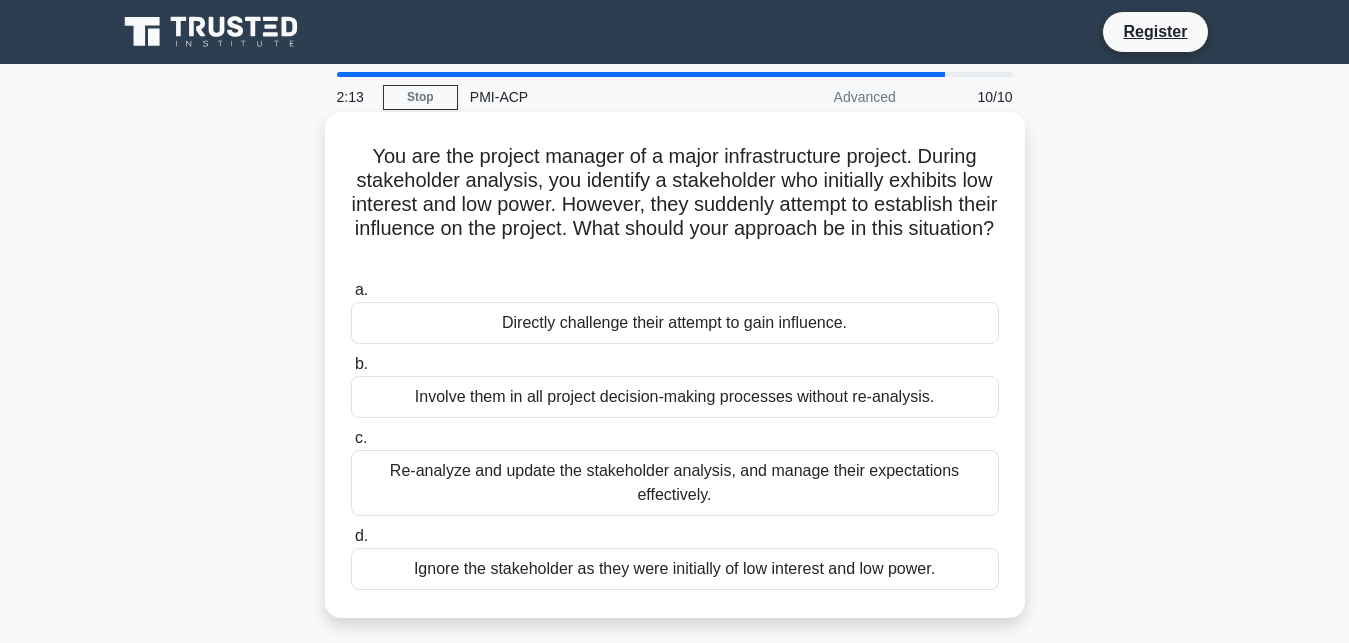 click on "Re-analyze and update the stakeholder analysis, and manage their expectations effectively." at bounding box center (675, 483) 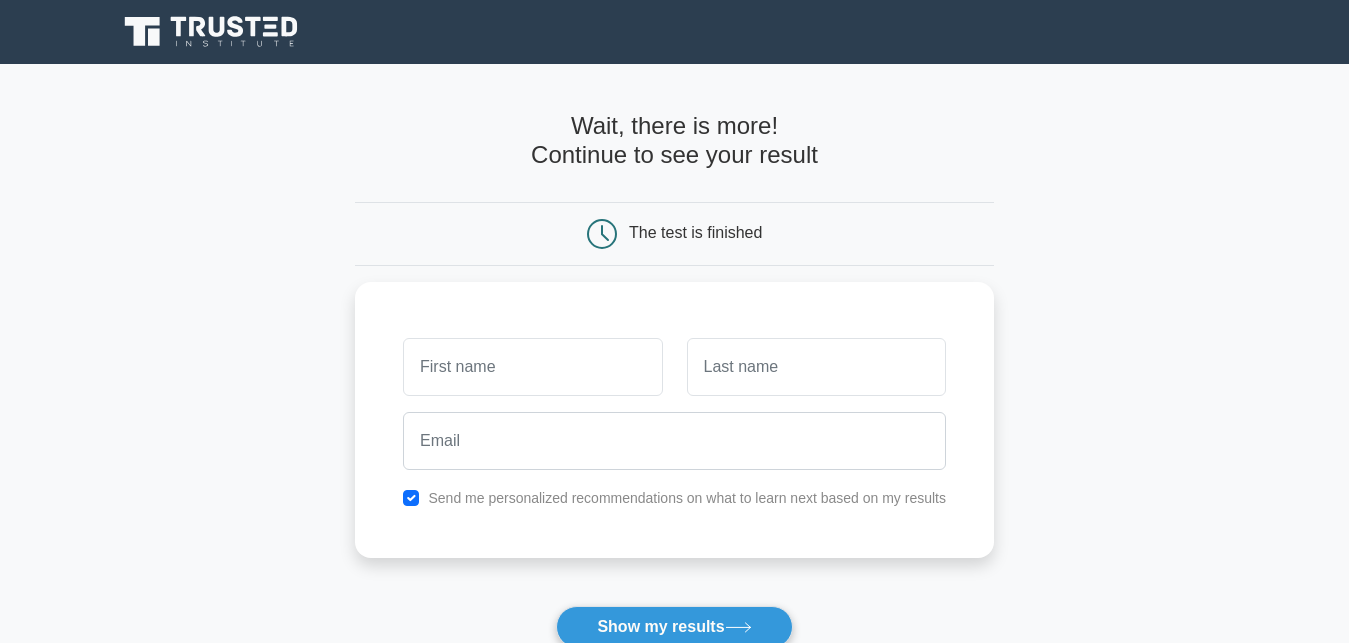 scroll, scrollTop: 0, scrollLeft: 0, axis: both 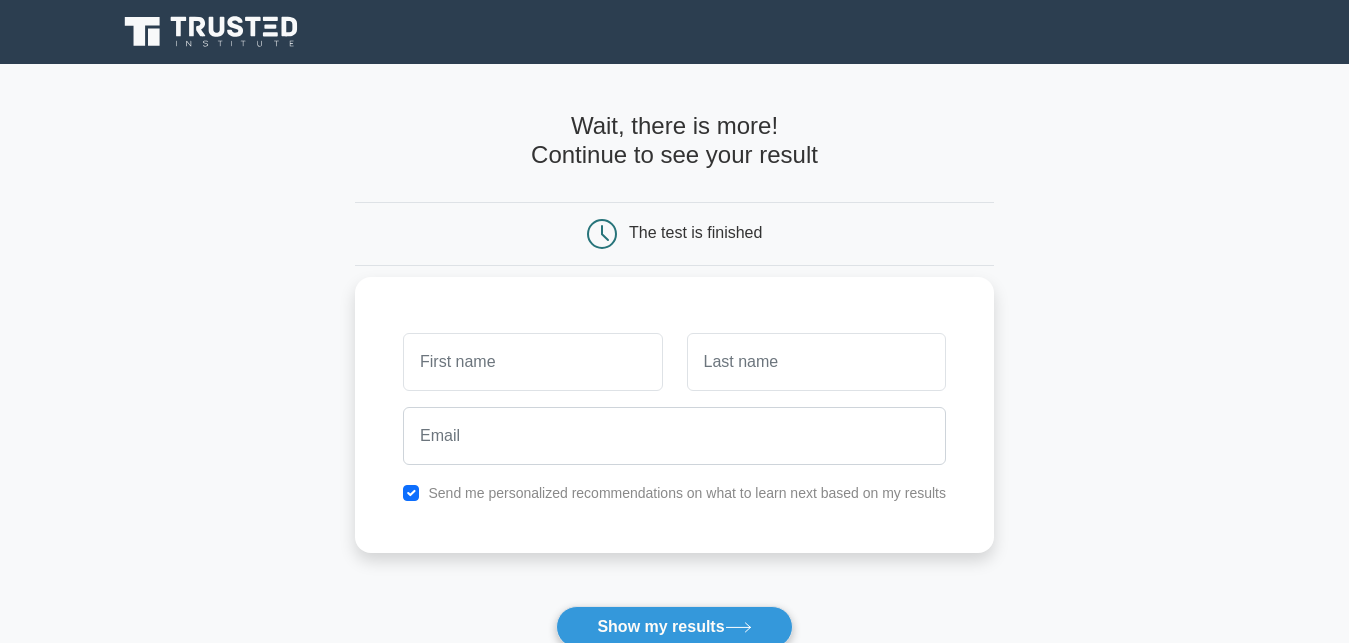 click at bounding box center [532, 362] 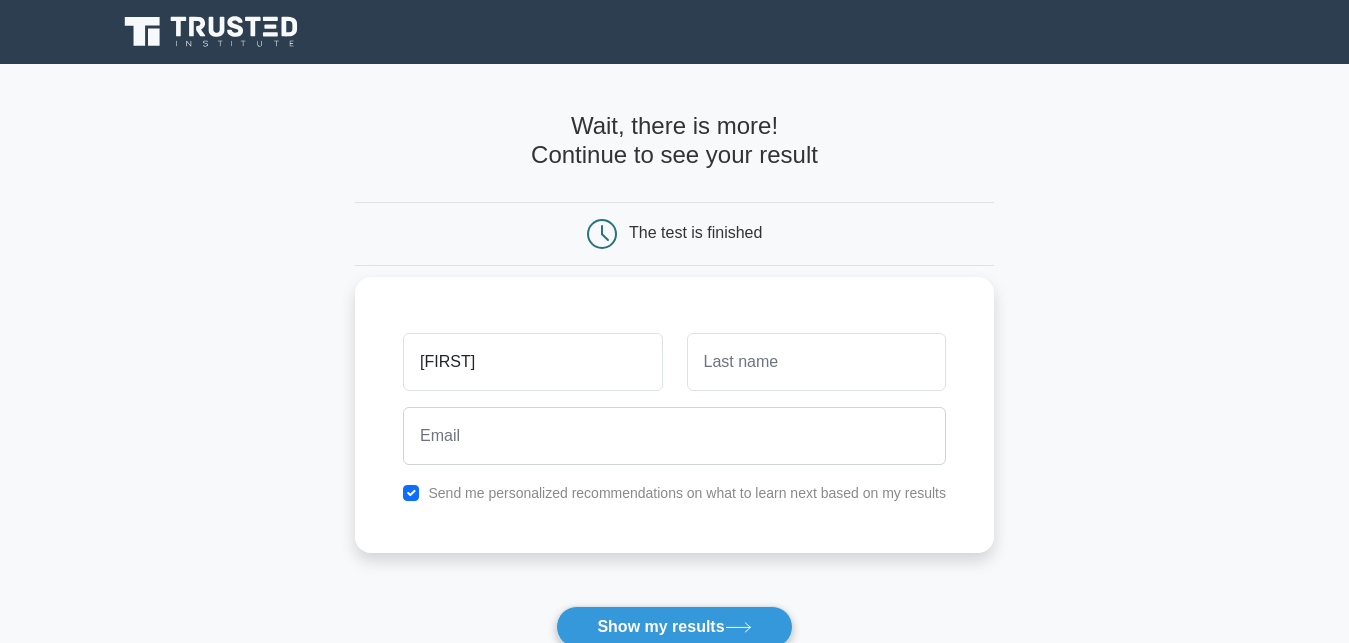 type on "[FIRST]" 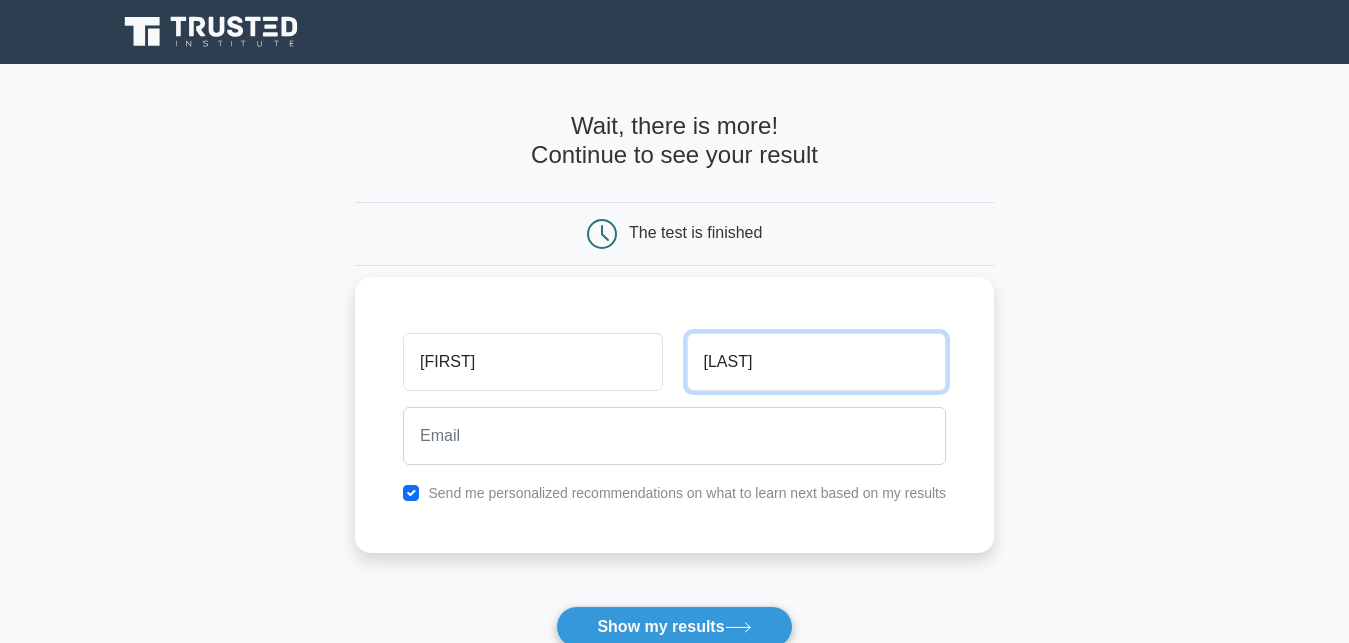 type on "[LAST]" 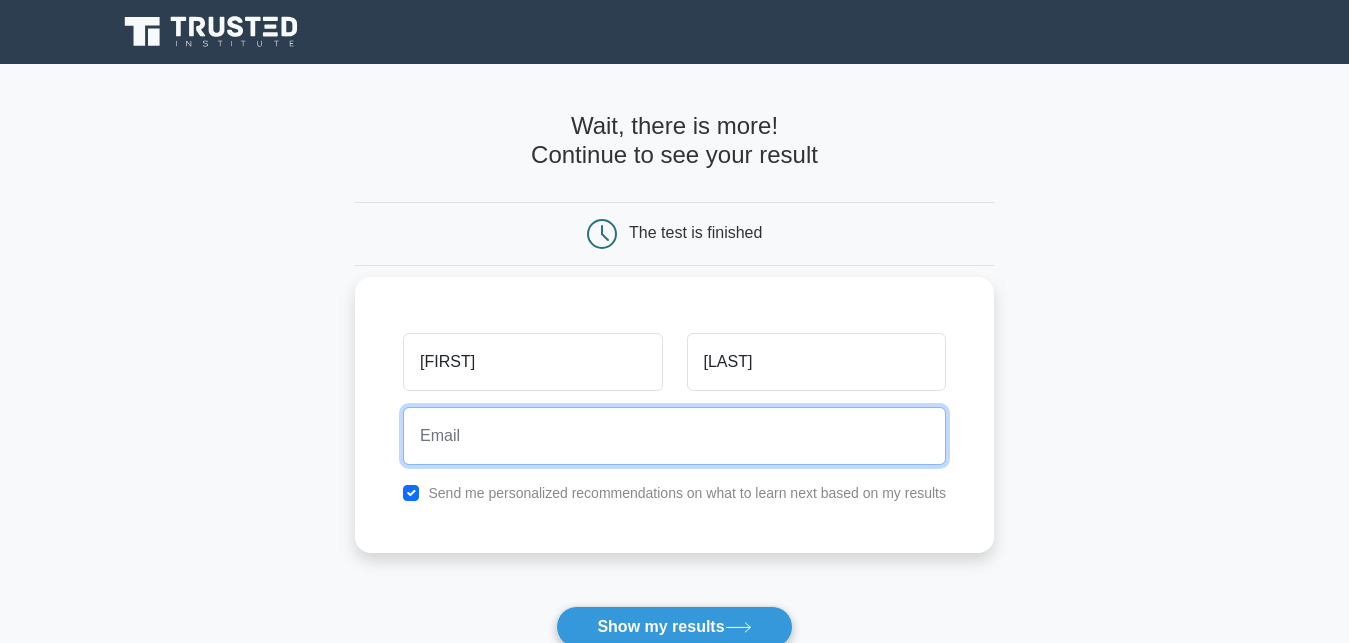 click at bounding box center [674, 436] 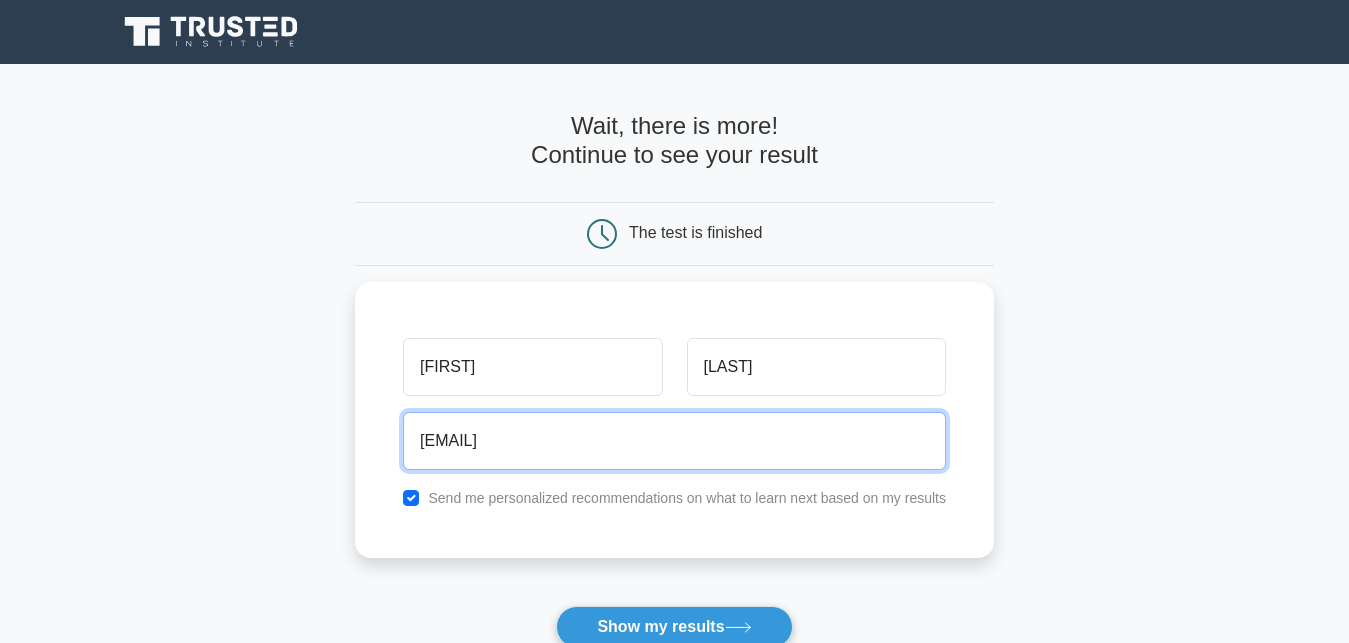 type on "[EMAIL]" 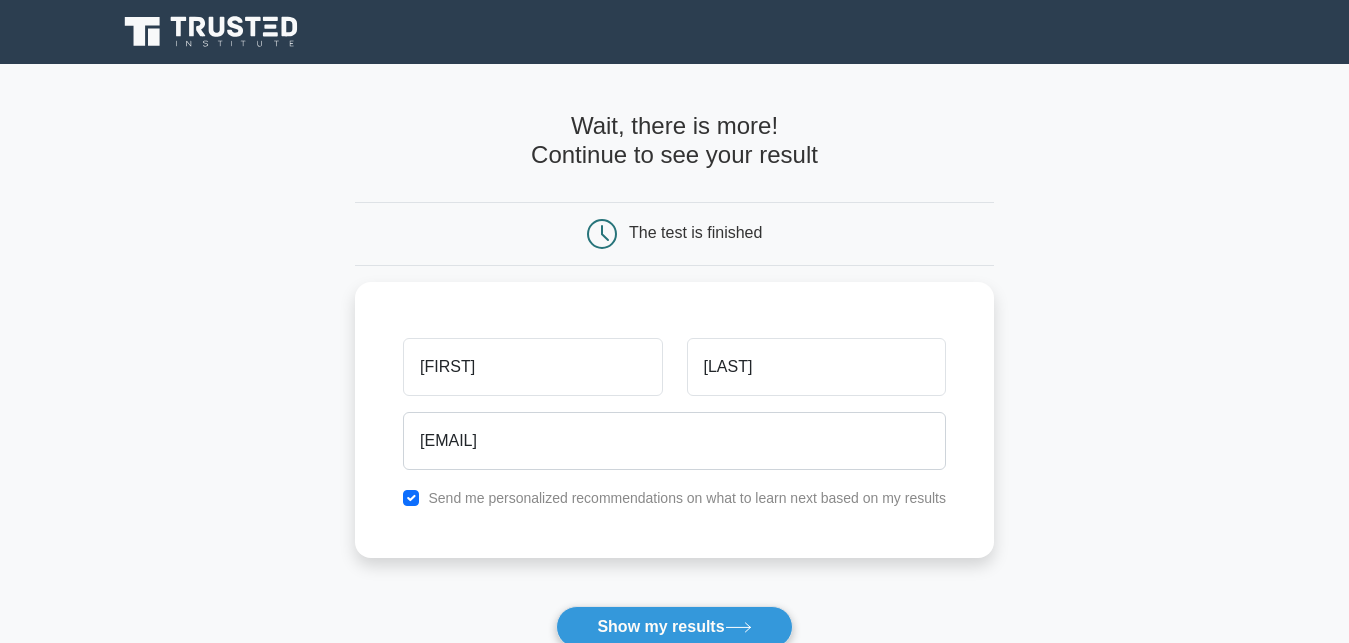 click on "Wait, there is more! Continue to see your result
The test is finished
Hafizur" at bounding box center (674, 424) 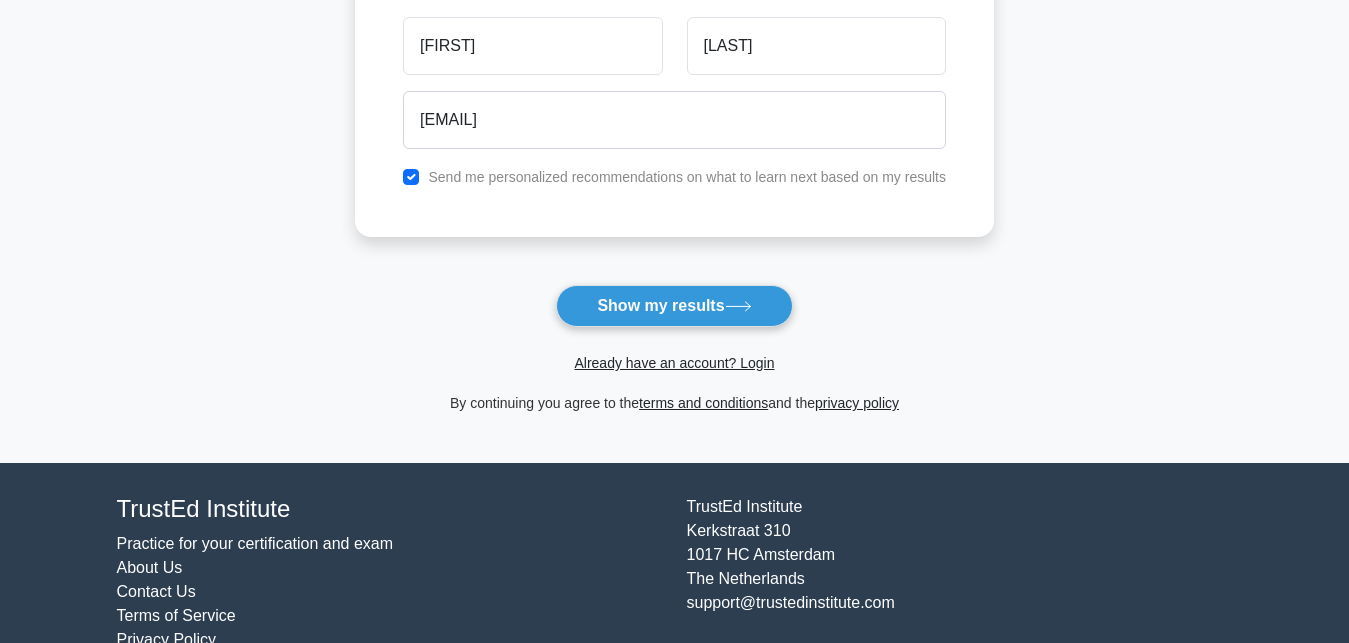 scroll, scrollTop: 363, scrollLeft: 0, axis: vertical 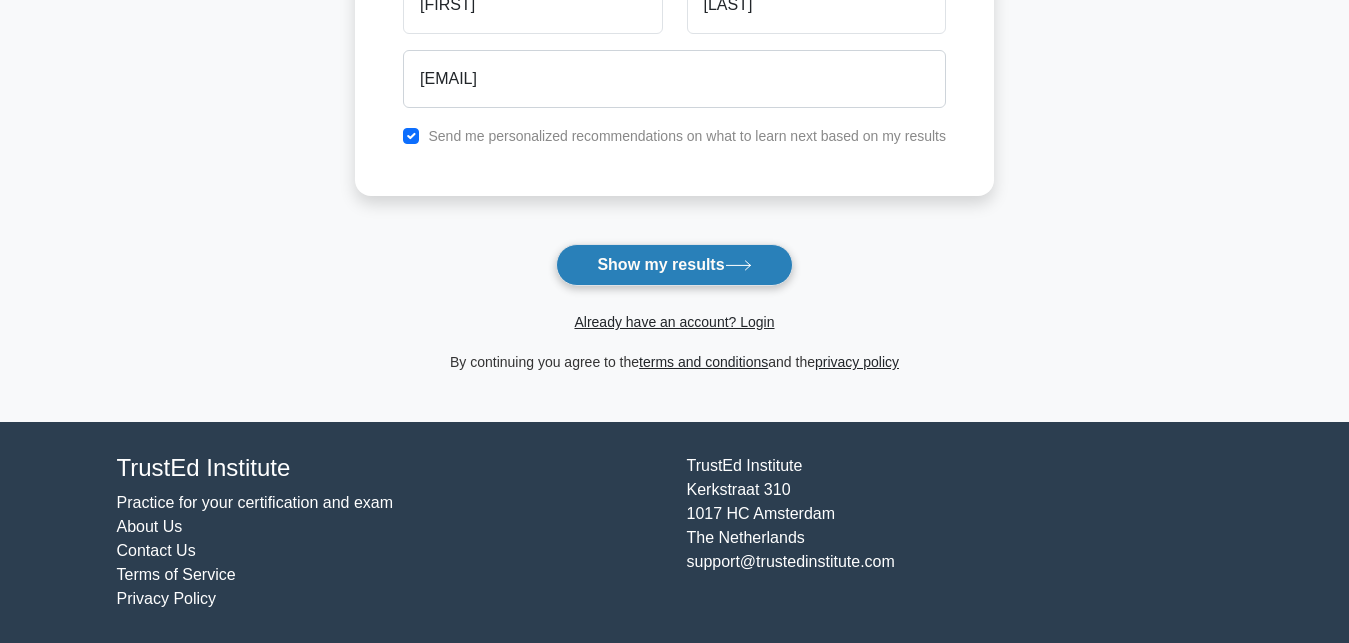 click on "Show my results" at bounding box center (674, 265) 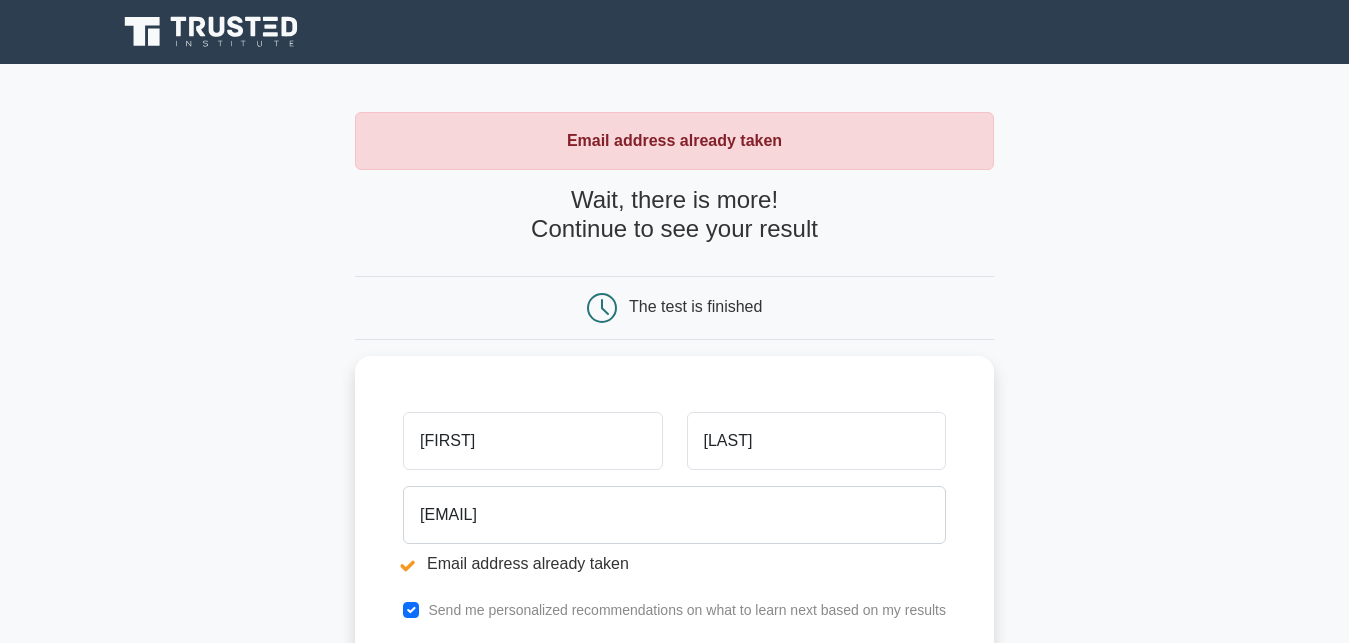 scroll, scrollTop: 204, scrollLeft: 0, axis: vertical 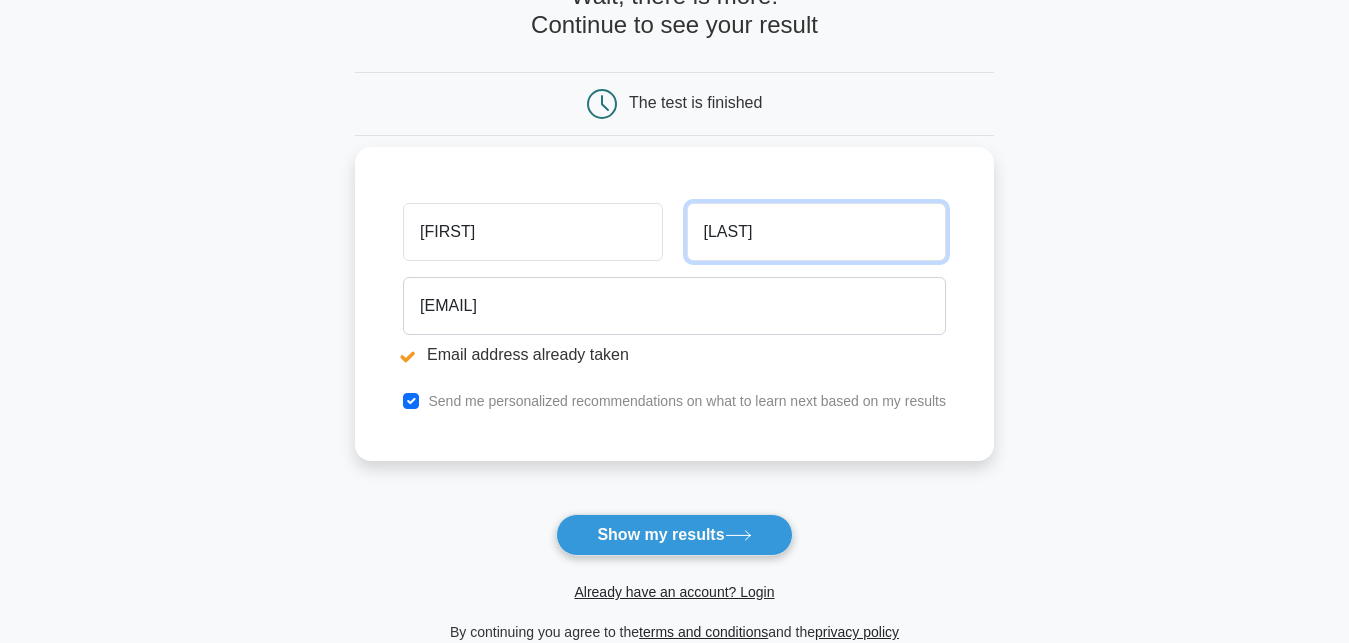 click on "[LAST]" at bounding box center (816, 232) 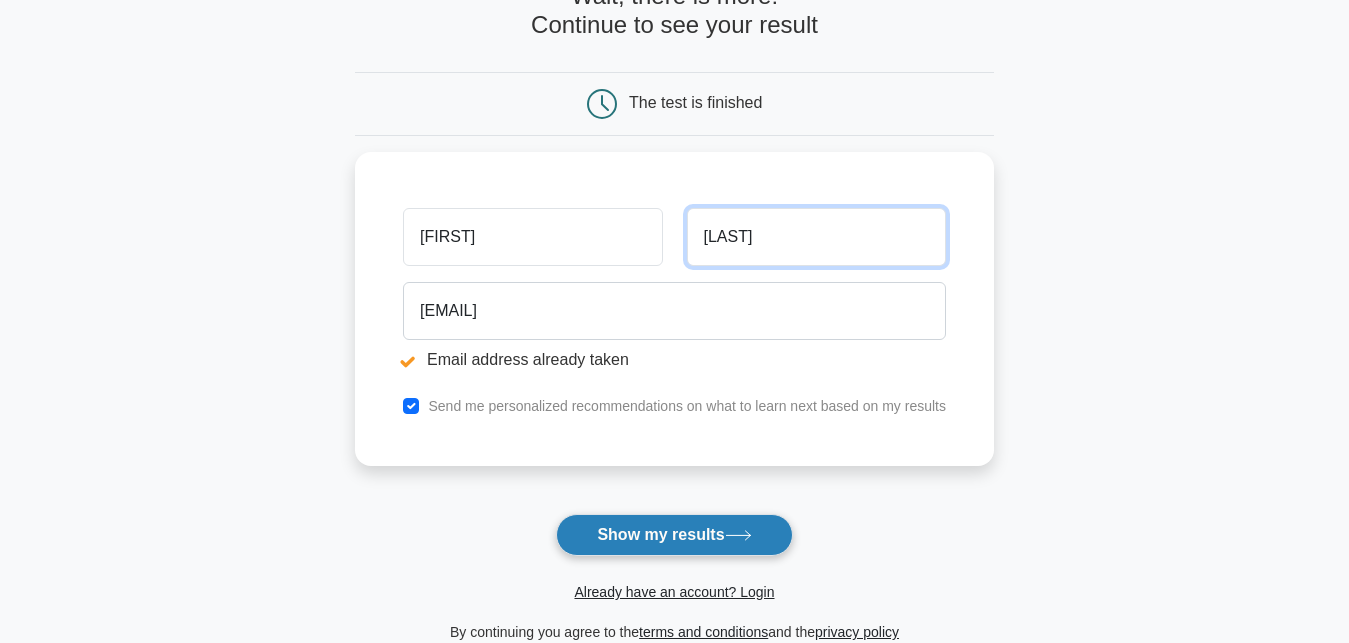 type on "[LAST]" 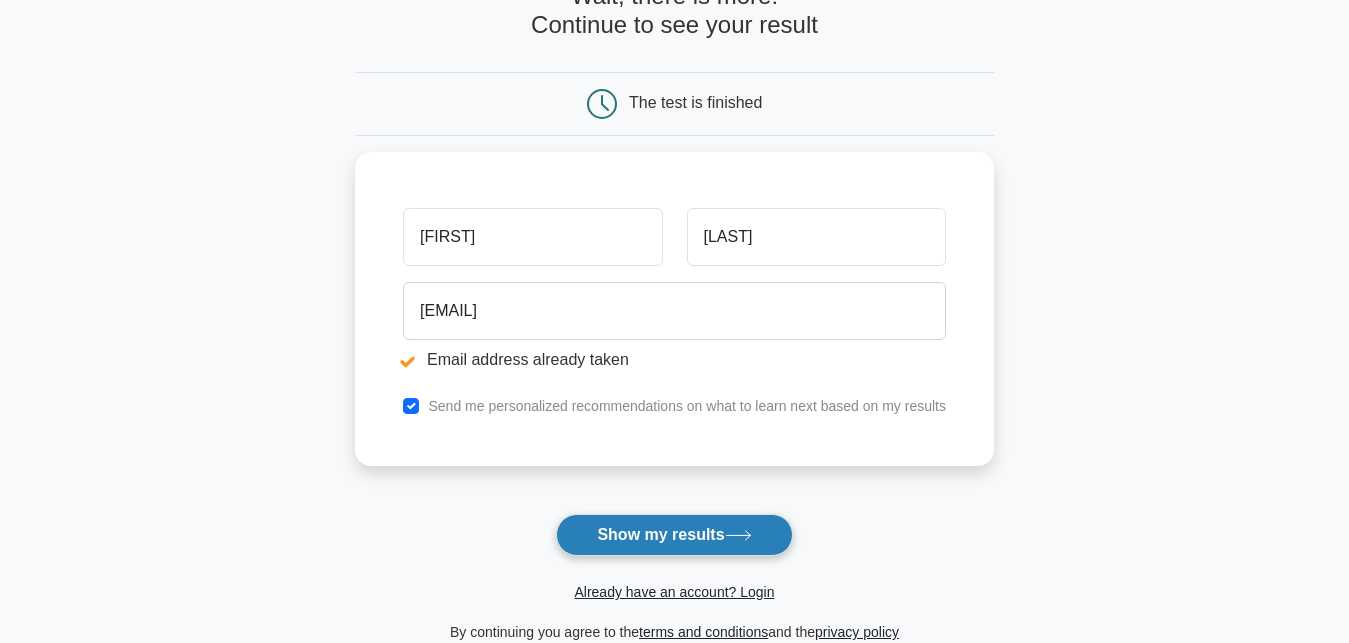 click on "Show my results" at bounding box center (674, 535) 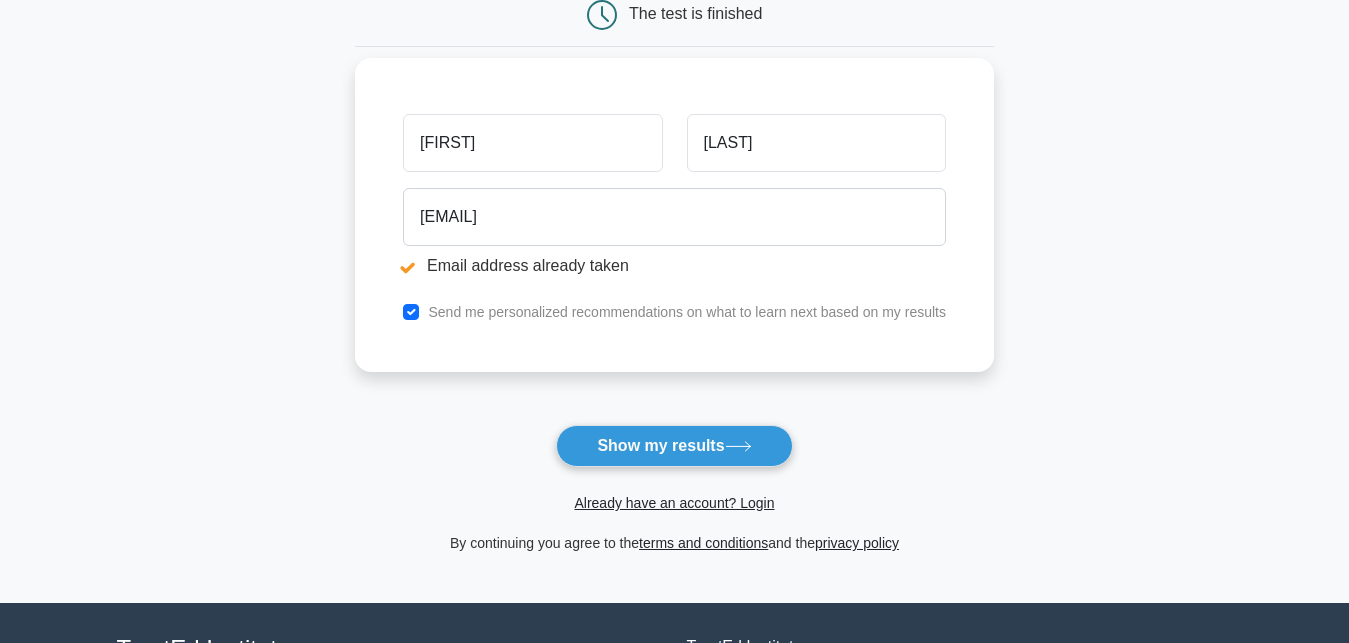 scroll, scrollTop: 306, scrollLeft: 0, axis: vertical 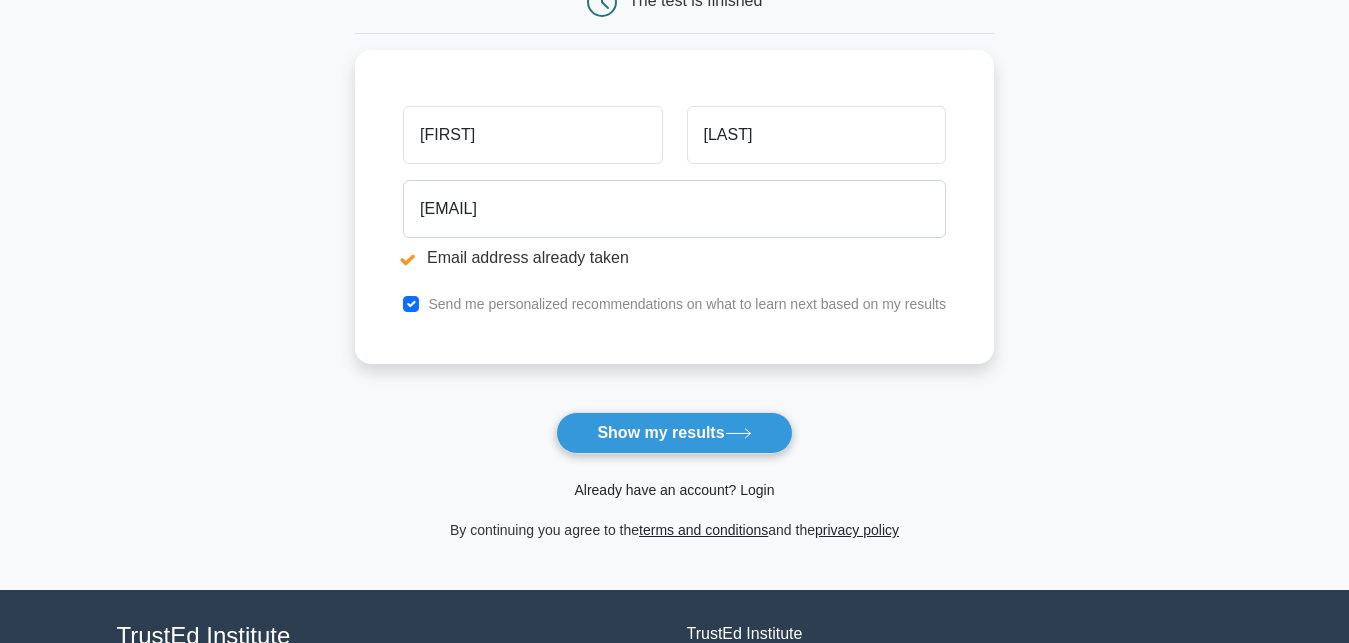 click on "Already have an account? Login" at bounding box center (674, 490) 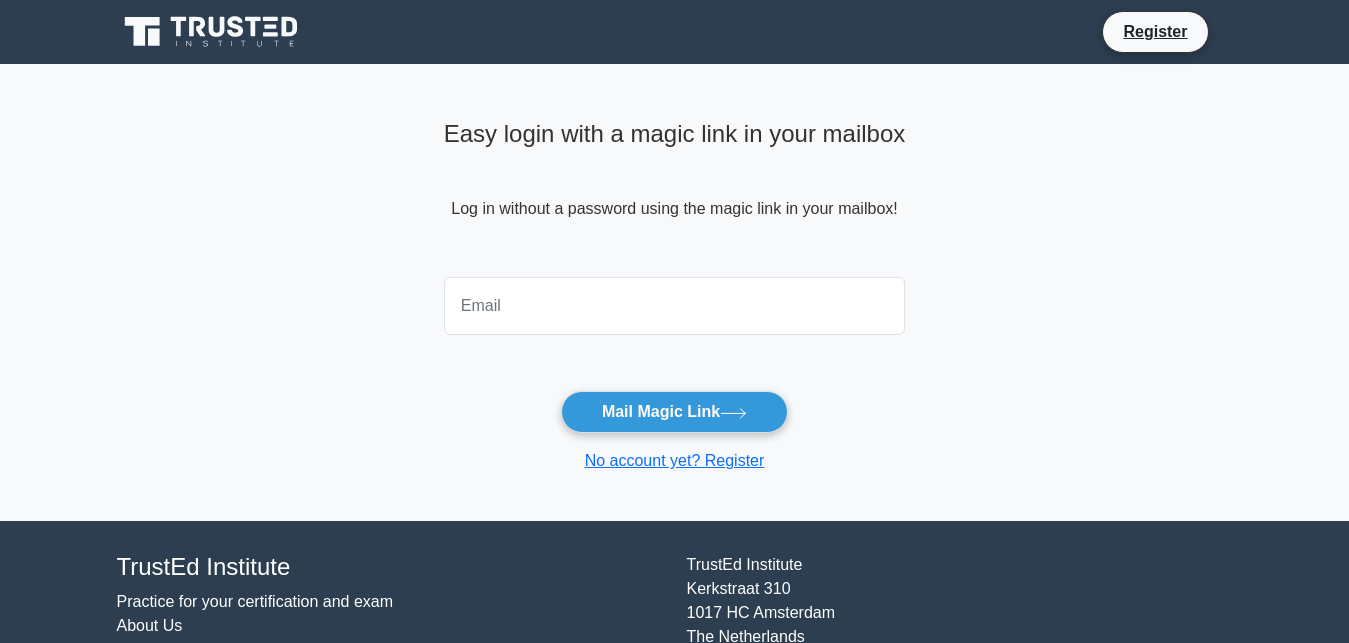 scroll, scrollTop: 0, scrollLeft: 0, axis: both 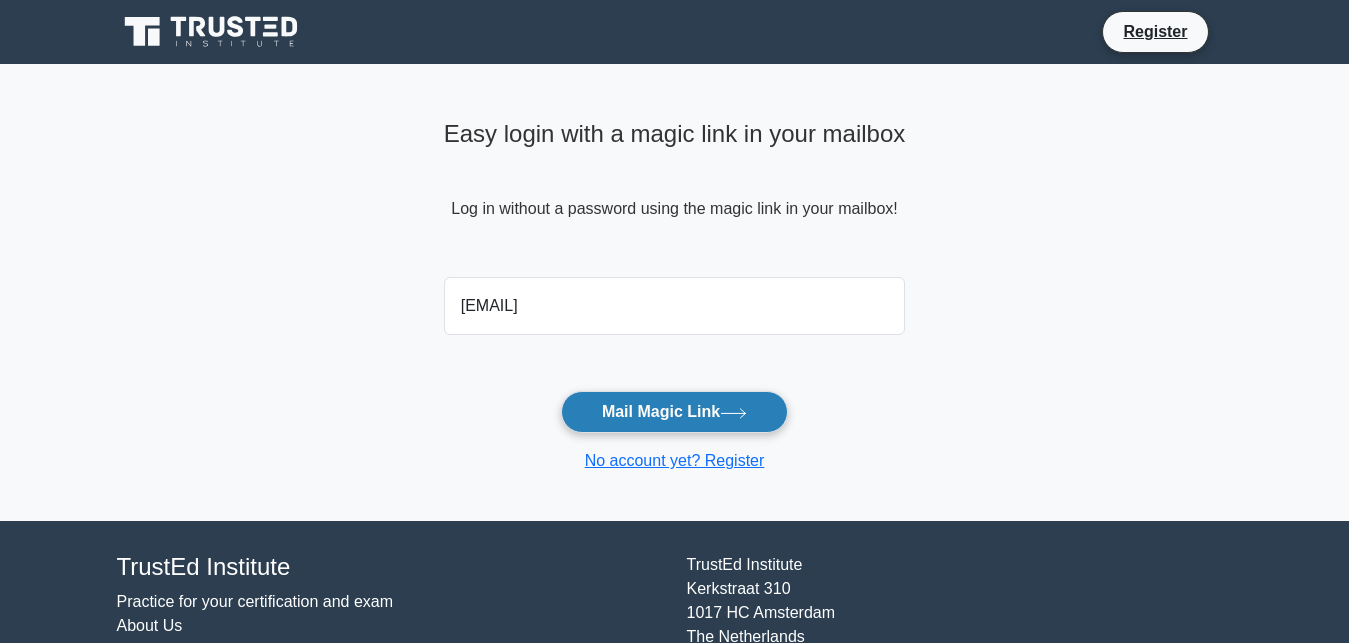 type on "[EMAIL]" 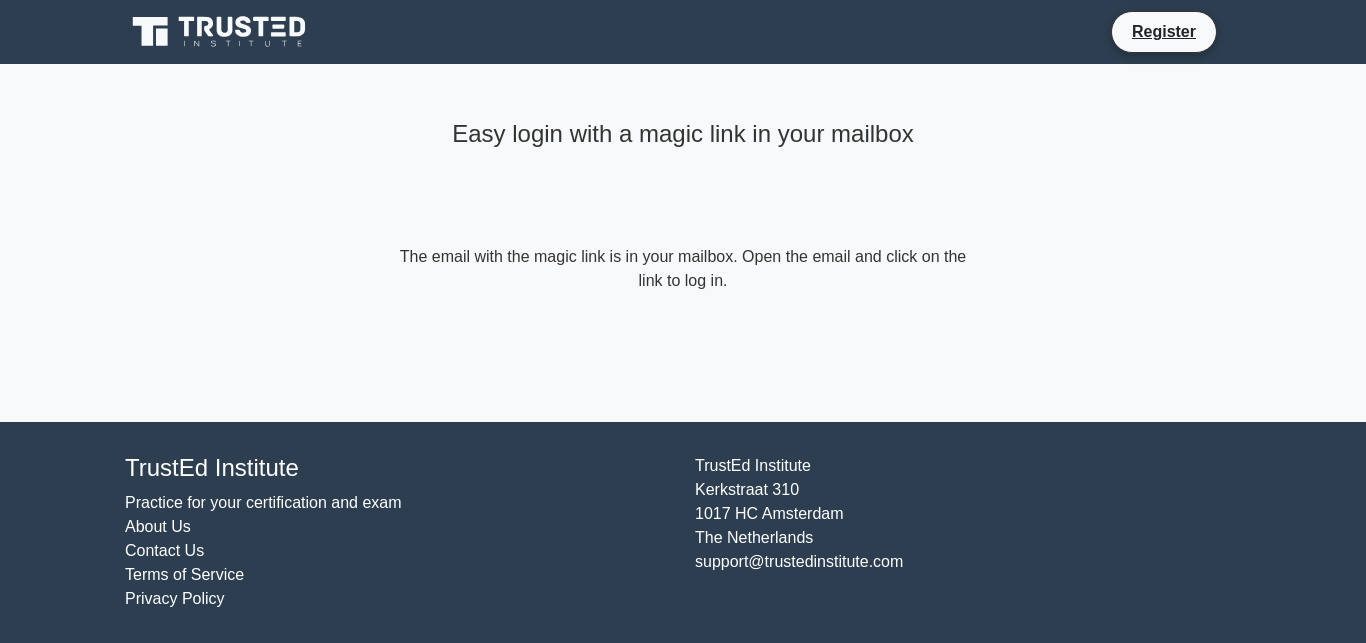 scroll, scrollTop: 0, scrollLeft: 0, axis: both 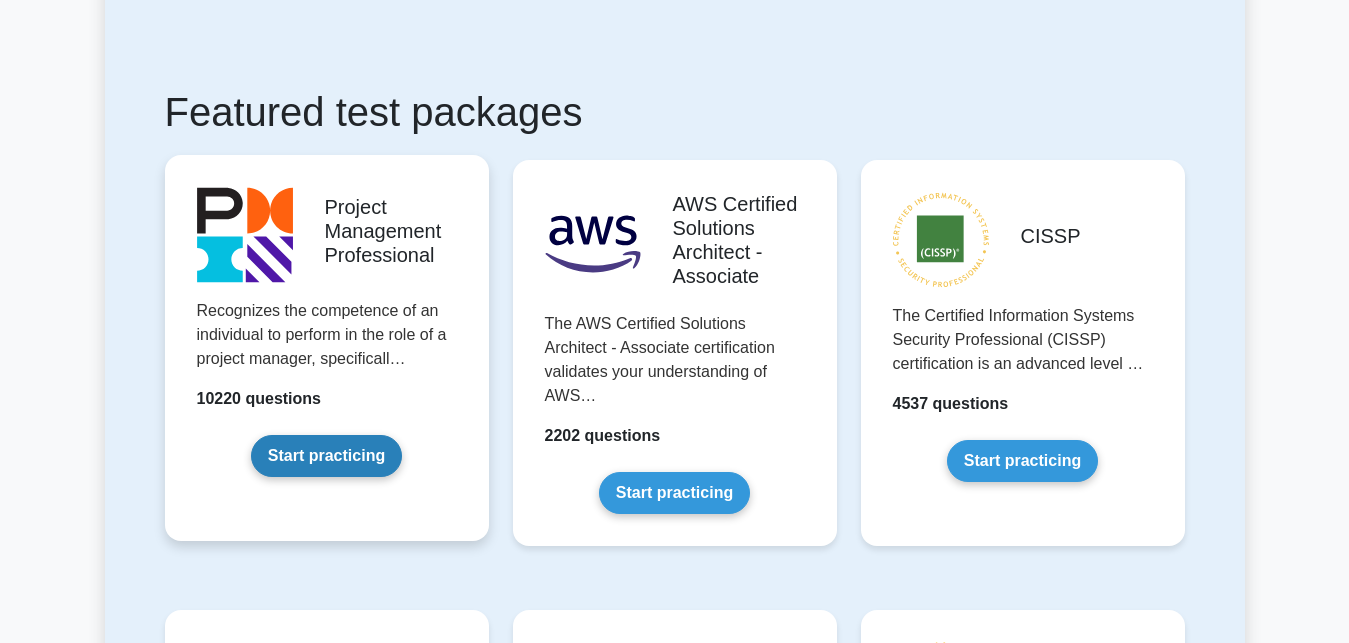 click on "Start practicing" at bounding box center [326, 456] 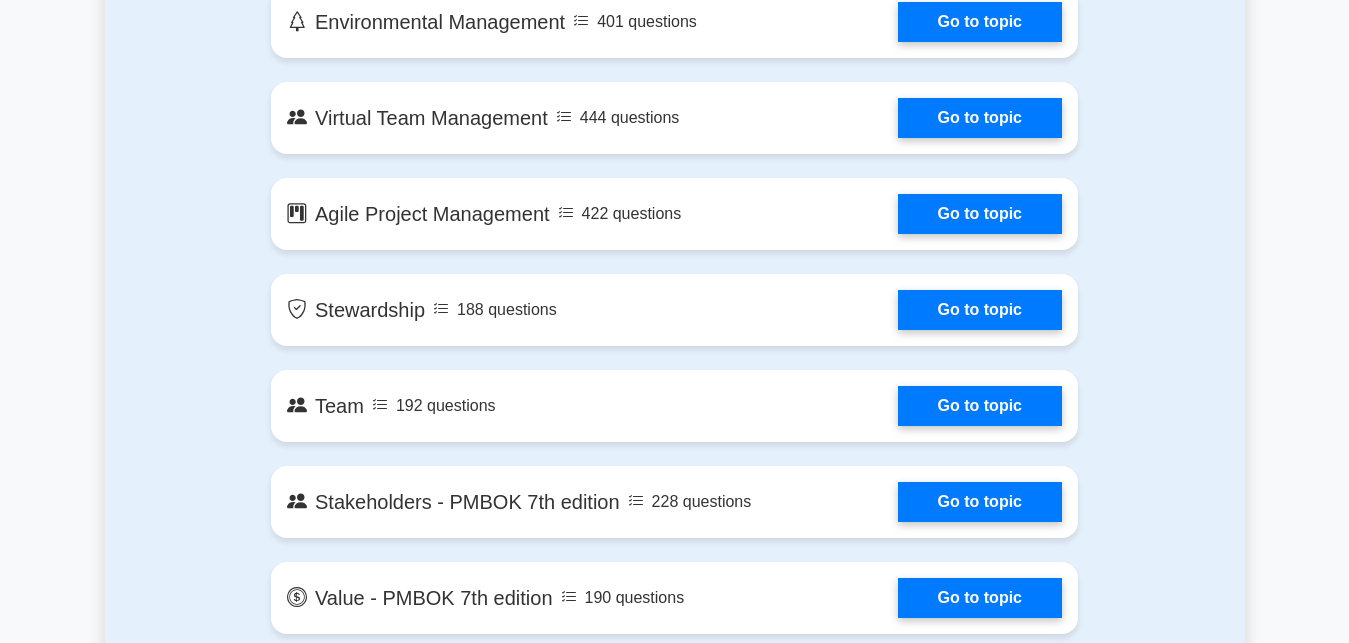 scroll, scrollTop: 3774, scrollLeft: 0, axis: vertical 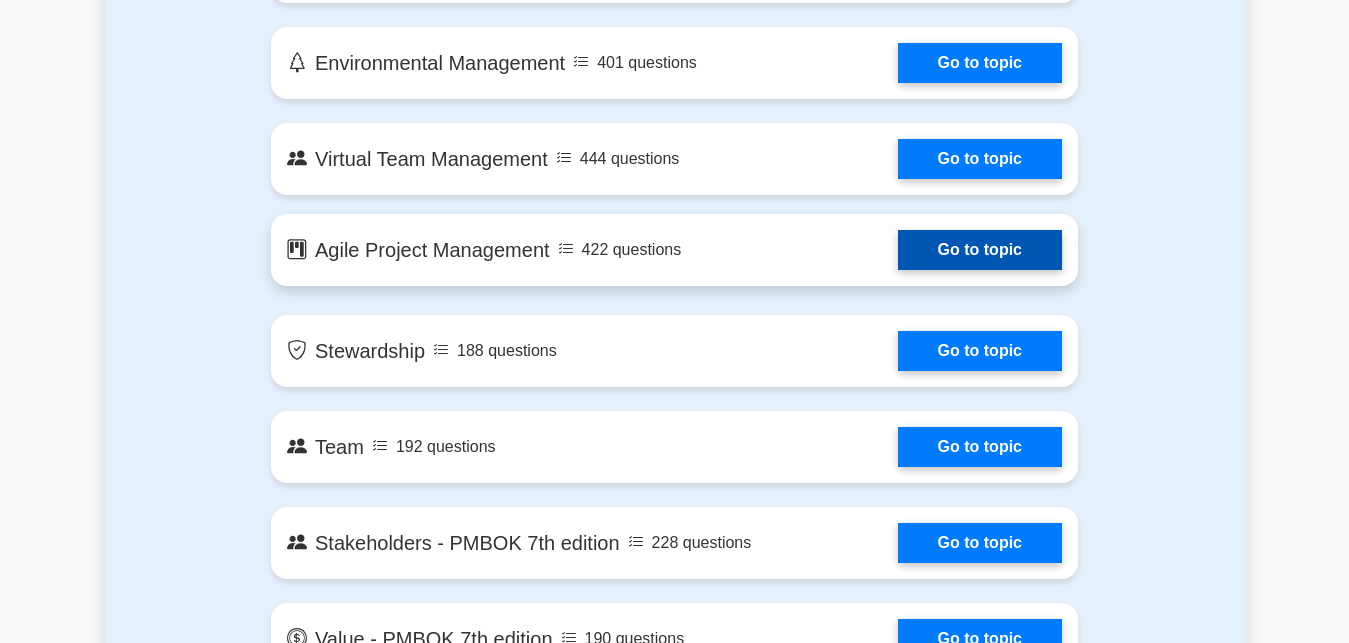 click on "Go to topic" at bounding box center [980, 250] 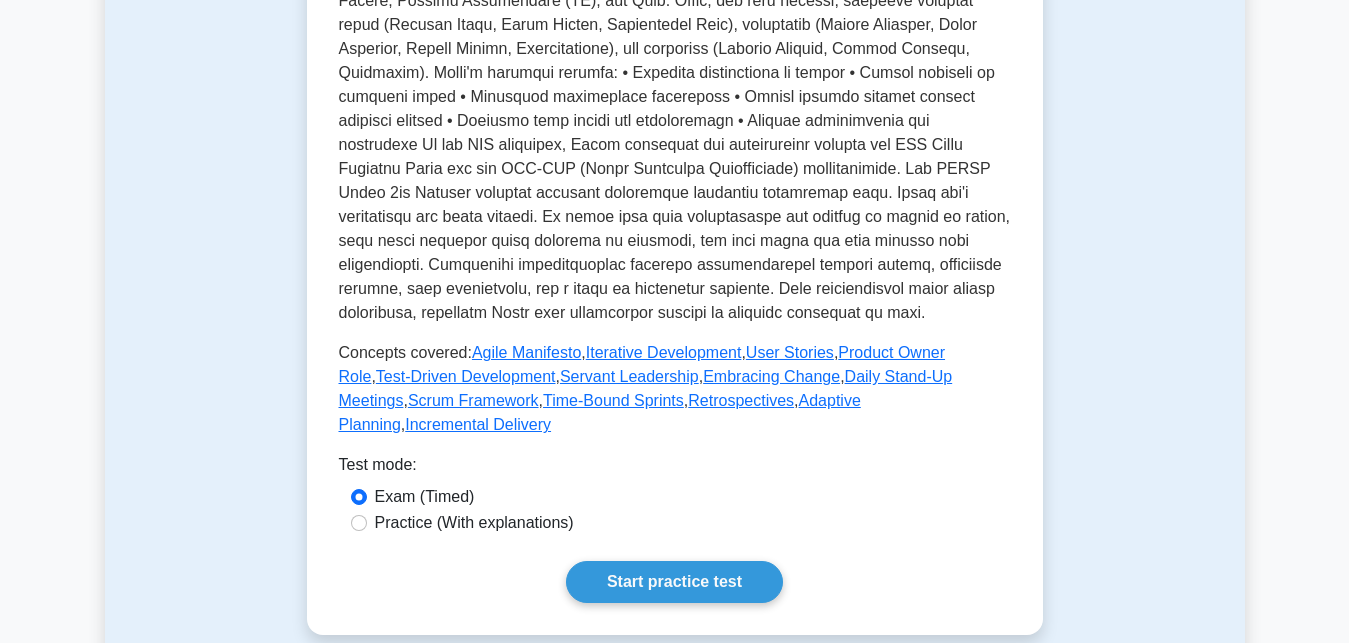 scroll, scrollTop: 714, scrollLeft: 0, axis: vertical 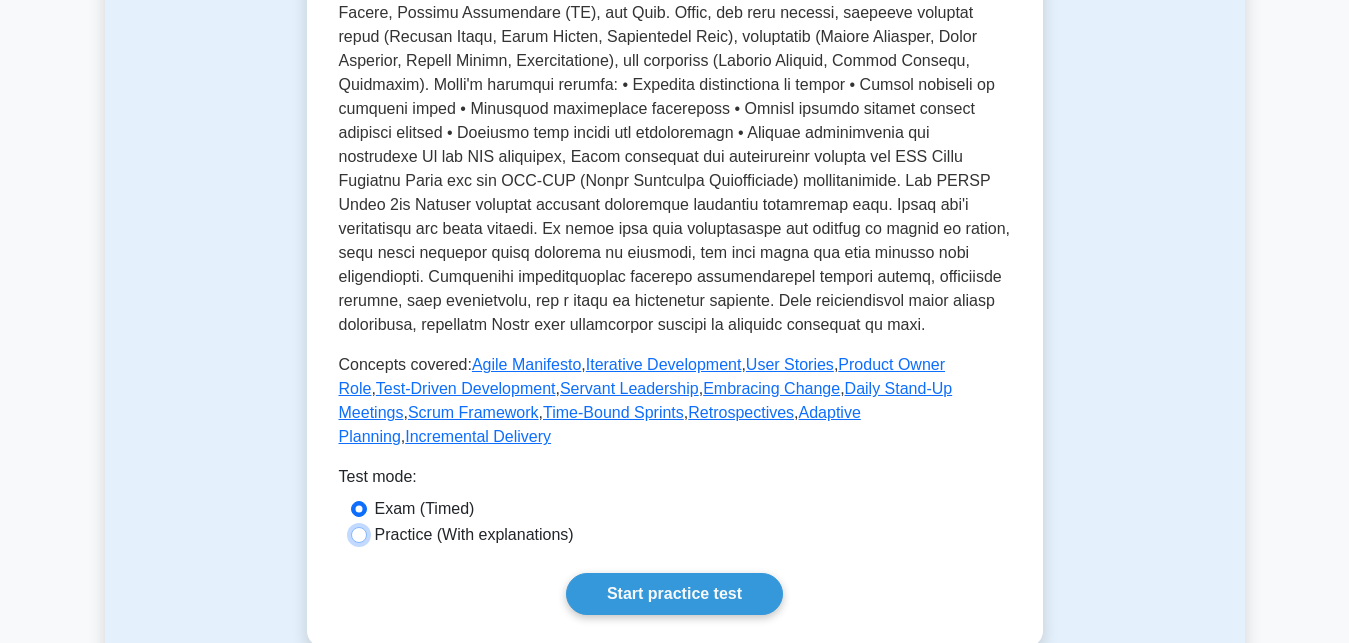click on "Practice (With explanations)" at bounding box center (359, 535) 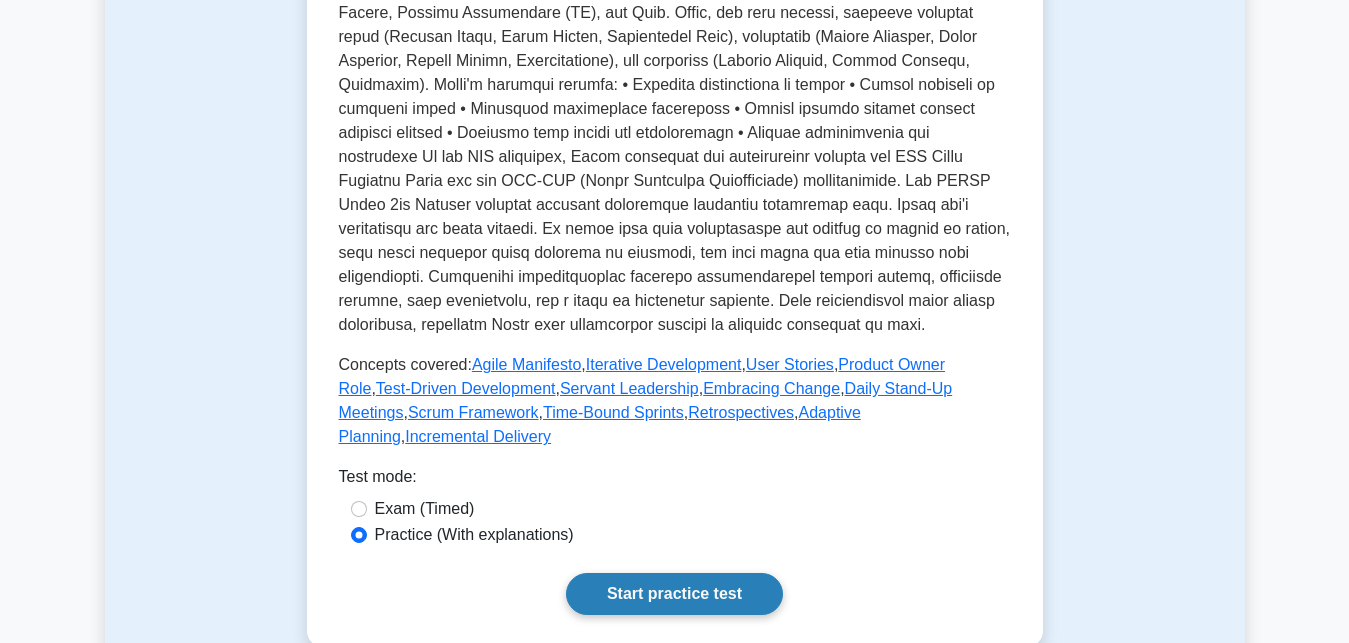 click on "Start practice test" at bounding box center [674, 594] 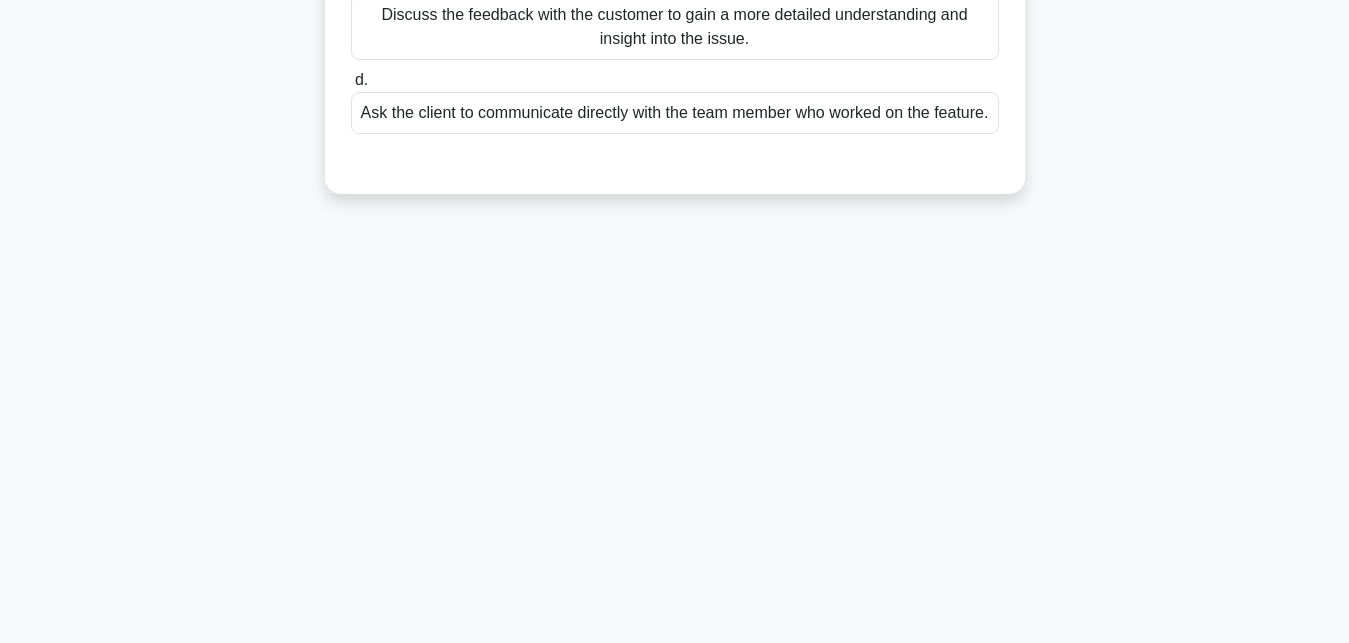 scroll, scrollTop: 0, scrollLeft: 0, axis: both 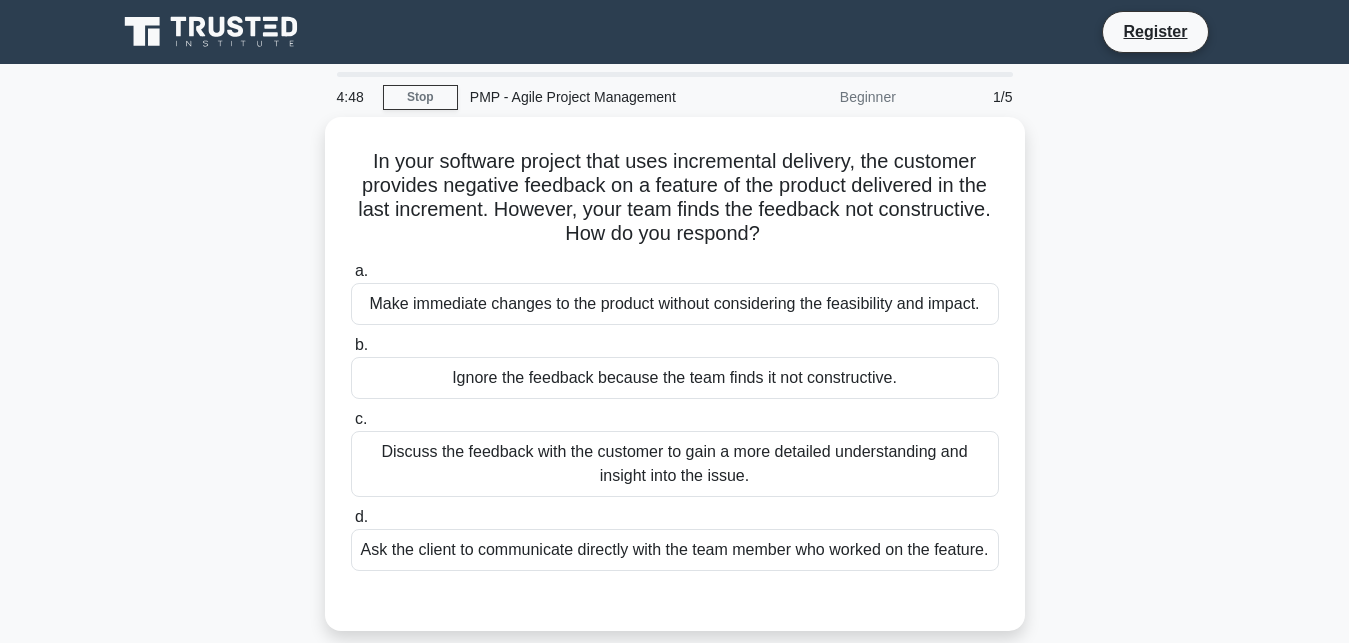 click 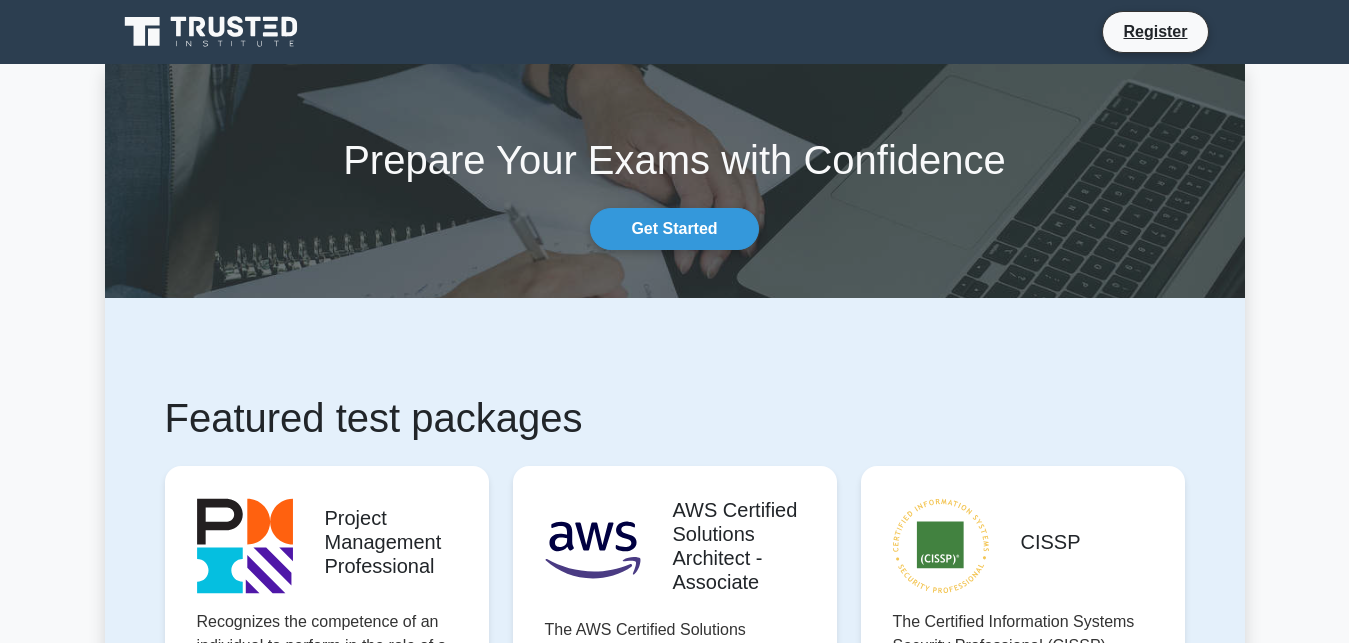 scroll, scrollTop: 0, scrollLeft: 0, axis: both 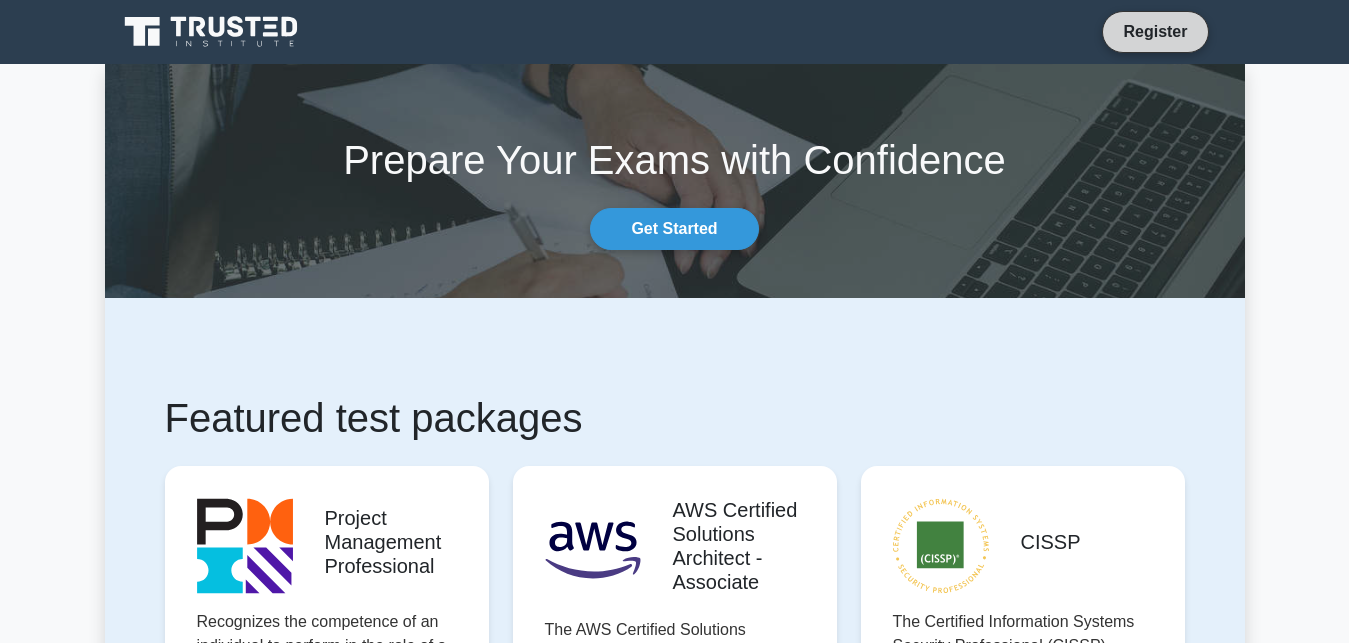 click on "Register" at bounding box center [1155, 31] 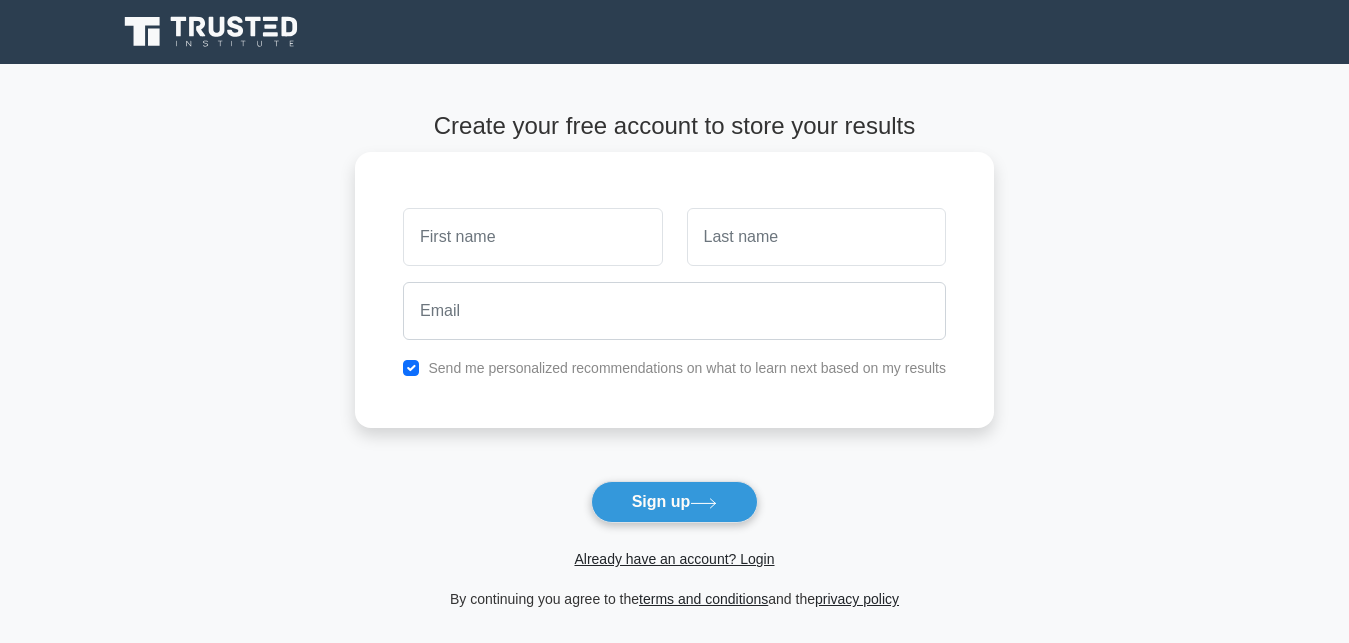 scroll, scrollTop: 0, scrollLeft: 0, axis: both 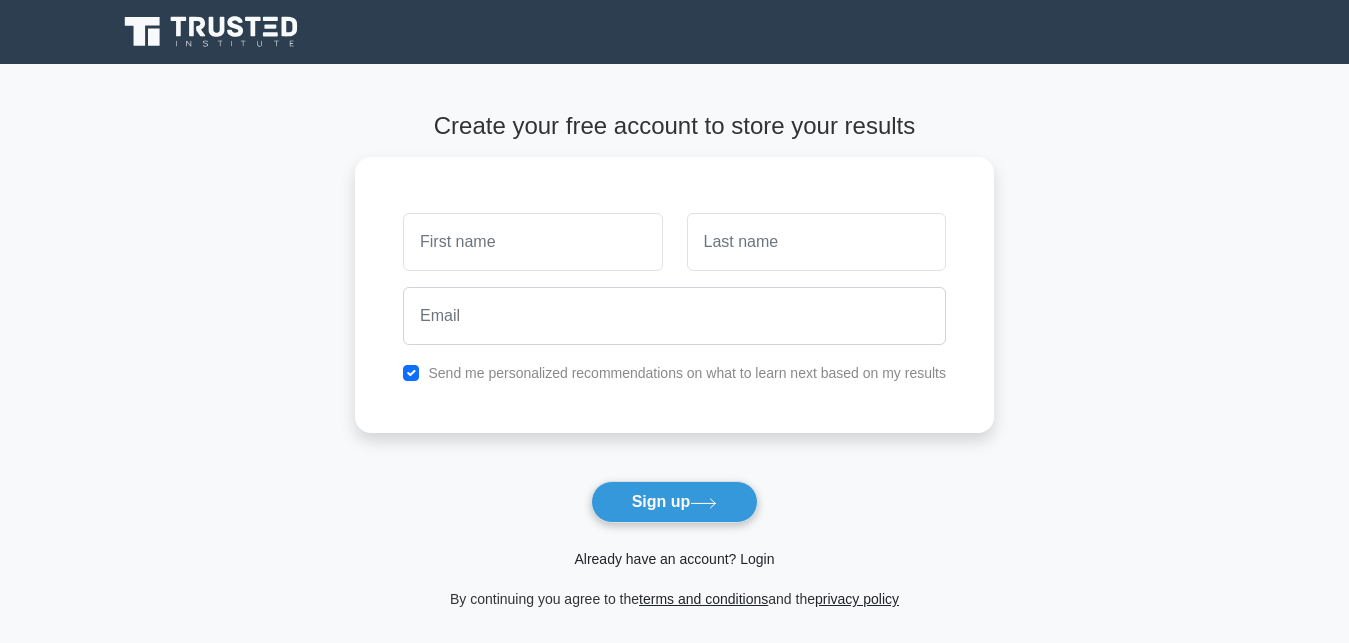 click on "Already have an account? Login" at bounding box center (674, 559) 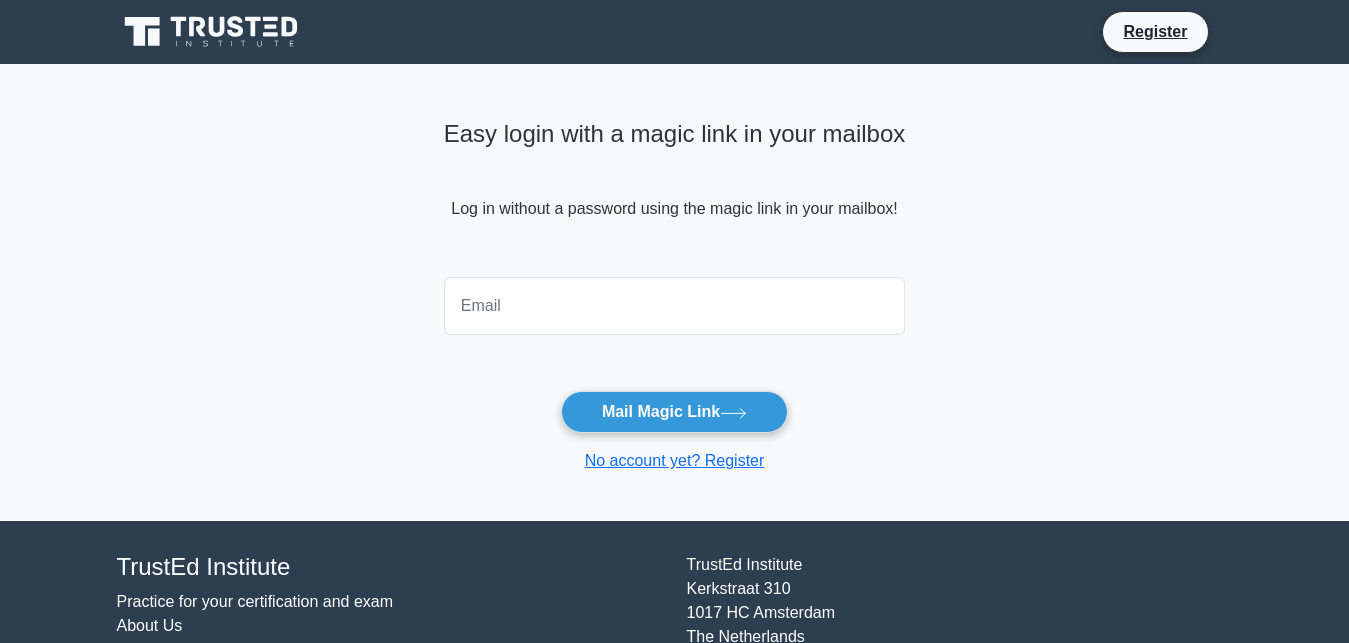 scroll, scrollTop: 0, scrollLeft: 0, axis: both 